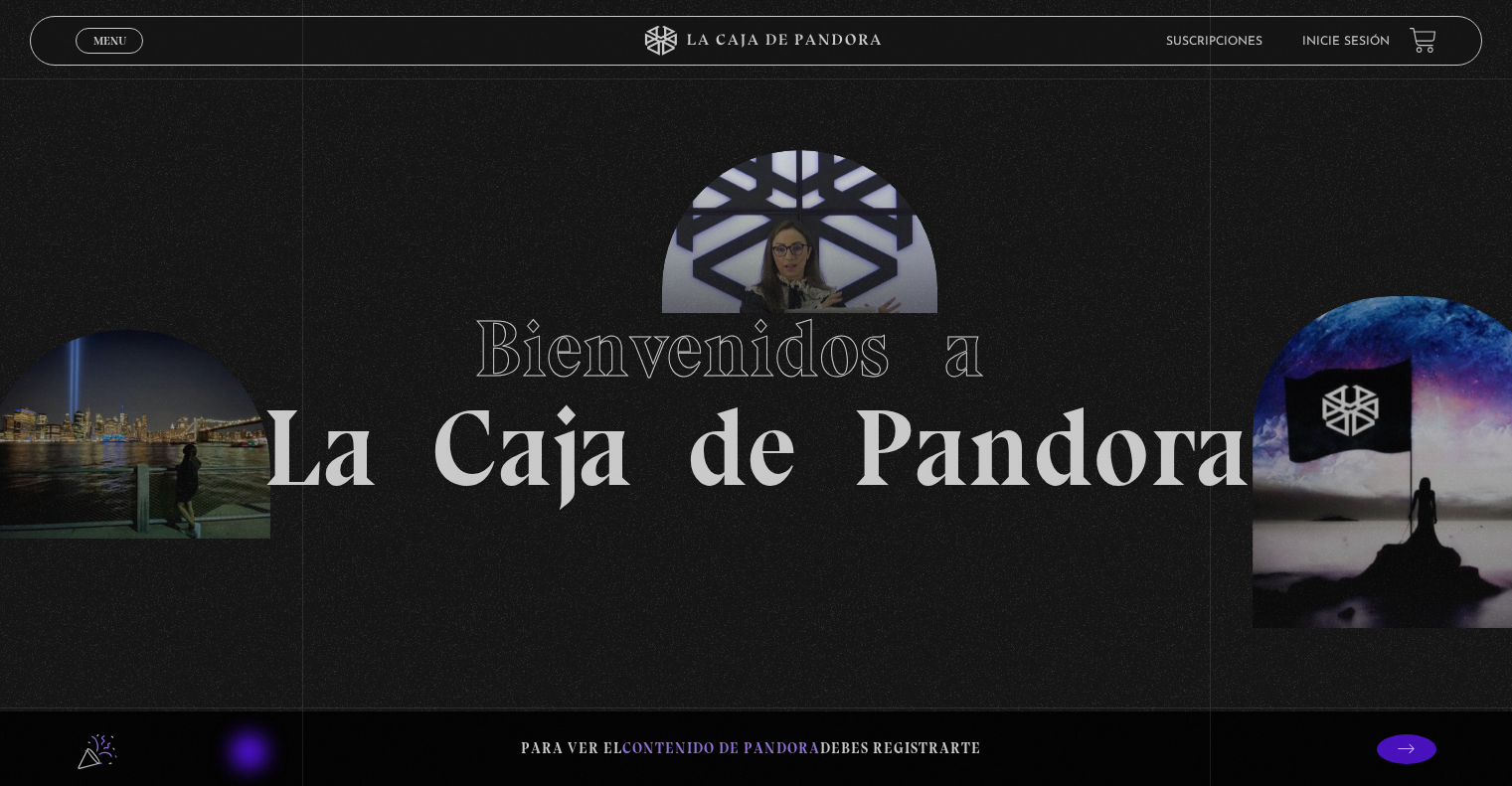 scroll, scrollTop: 0, scrollLeft: 0, axis: both 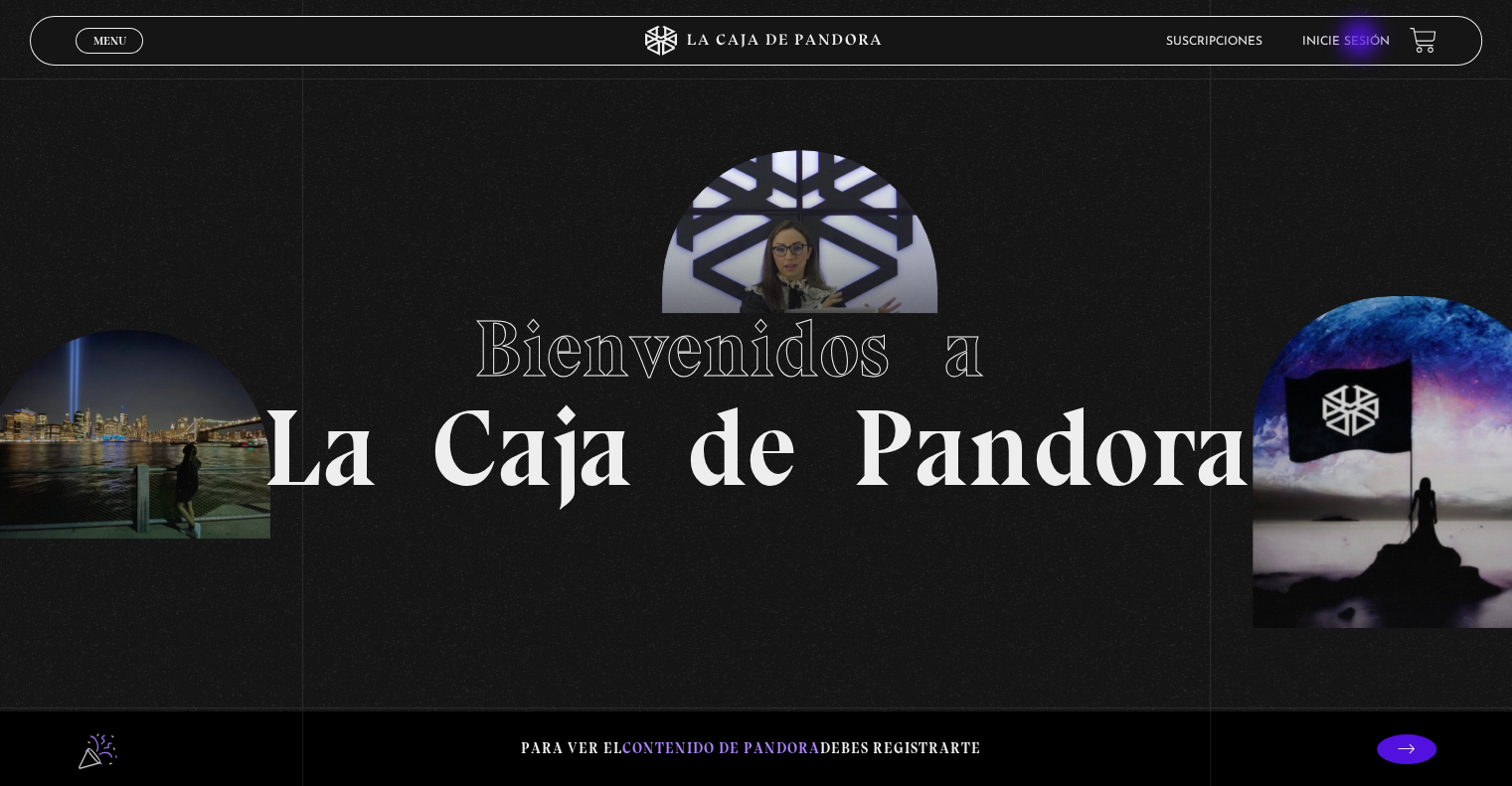 click on "Inicie sesión" at bounding box center (1346, 42) 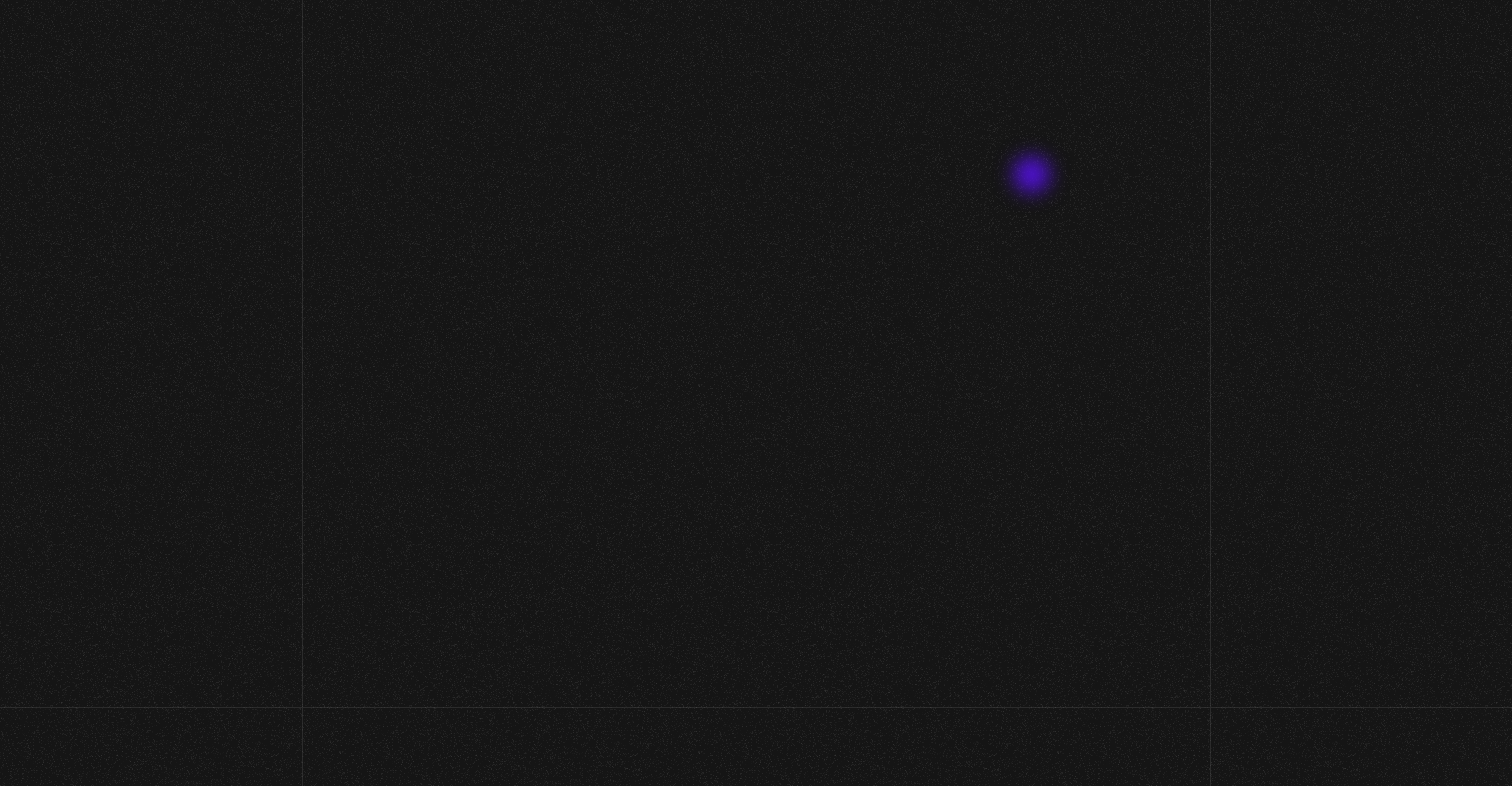 scroll, scrollTop: 0, scrollLeft: 0, axis: both 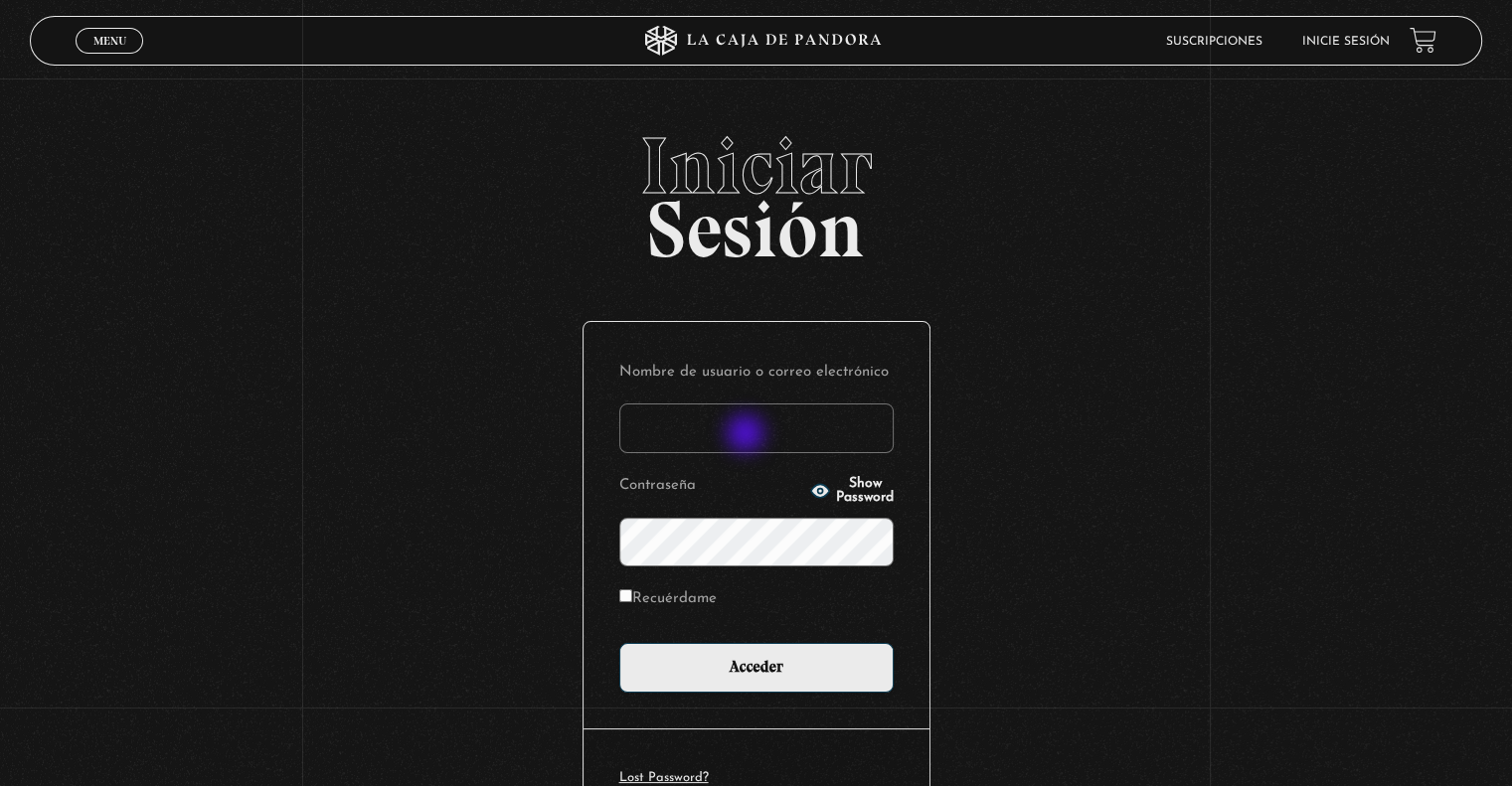 click on "Nombre de usuario o correo electrónico" at bounding box center (756, 428) 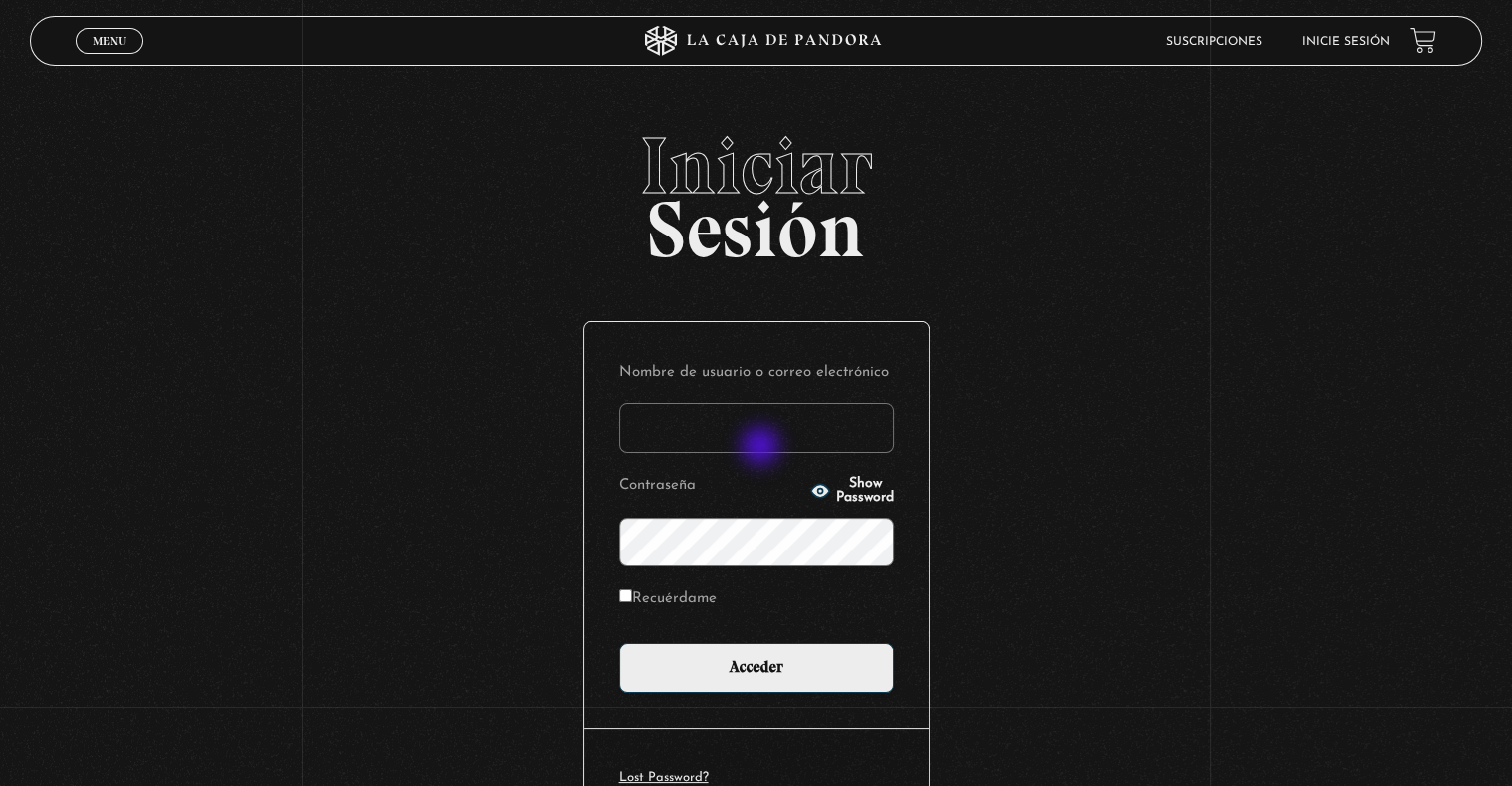 type on "jpgleon@gmail.com" 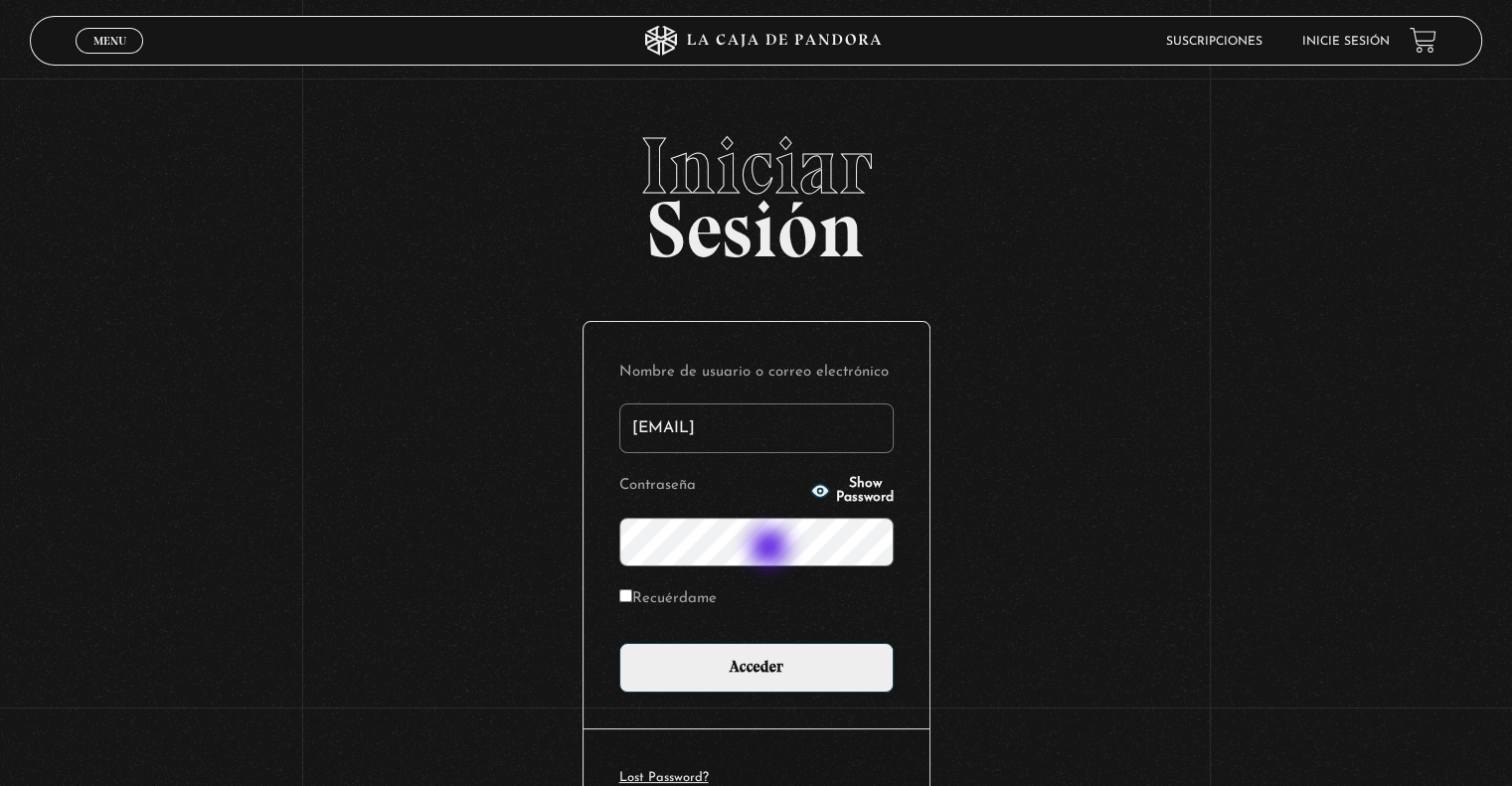 click on "Acceder" at bounding box center (756, 668) 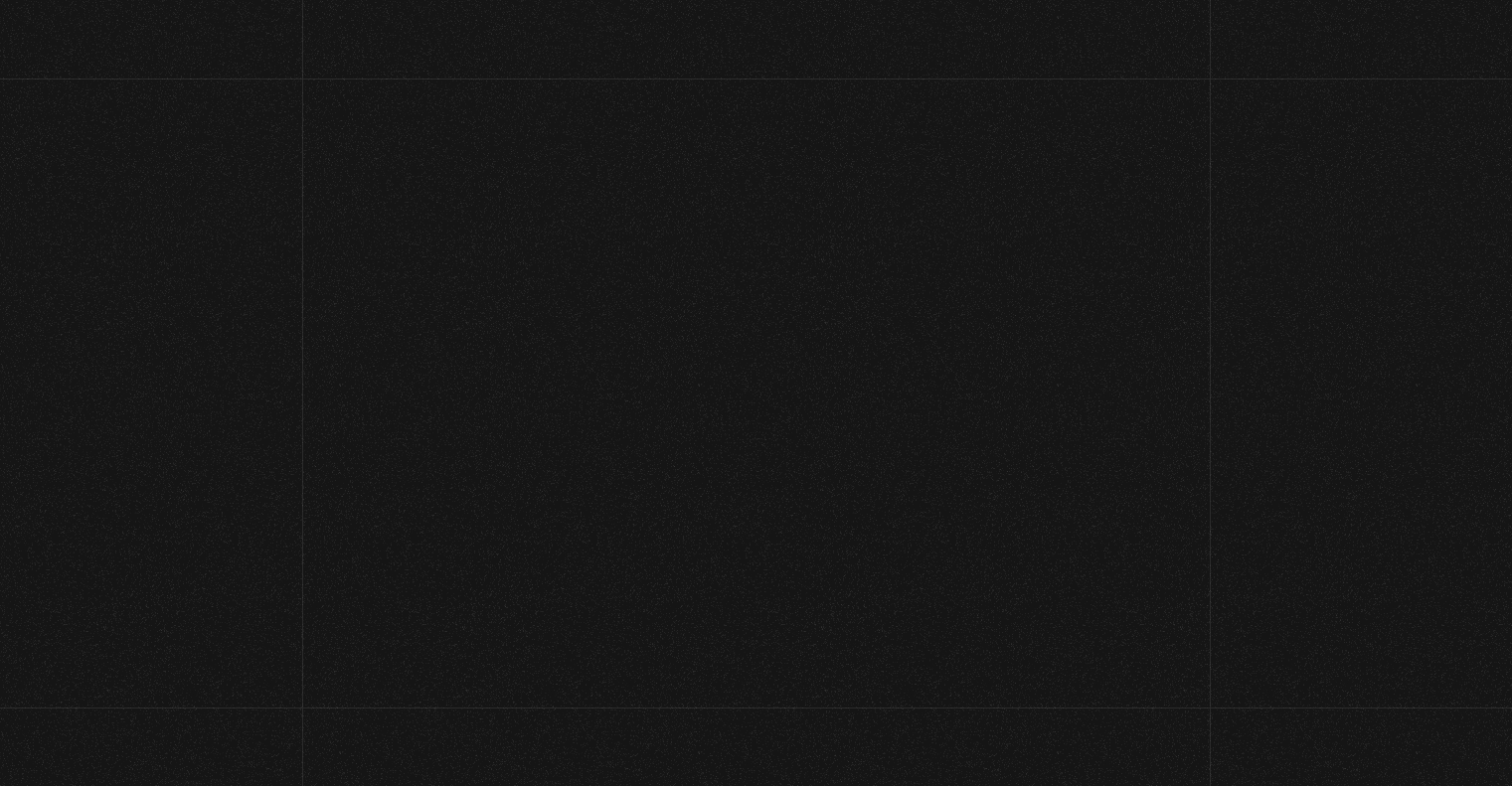 scroll, scrollTop: 0, scrollLeft: 0, axis: both 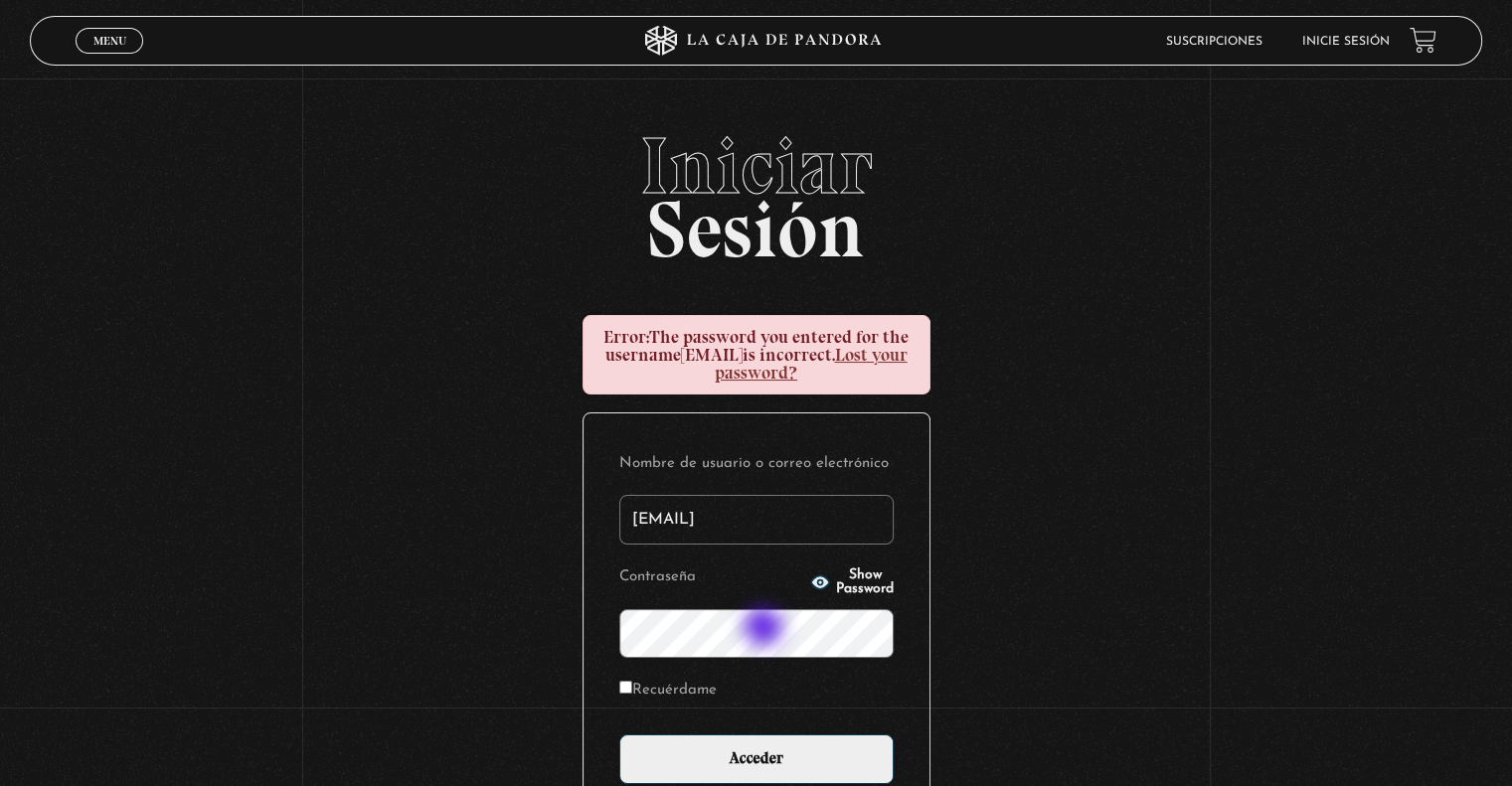 click on "Acceder" at bounding box center [756, 759] 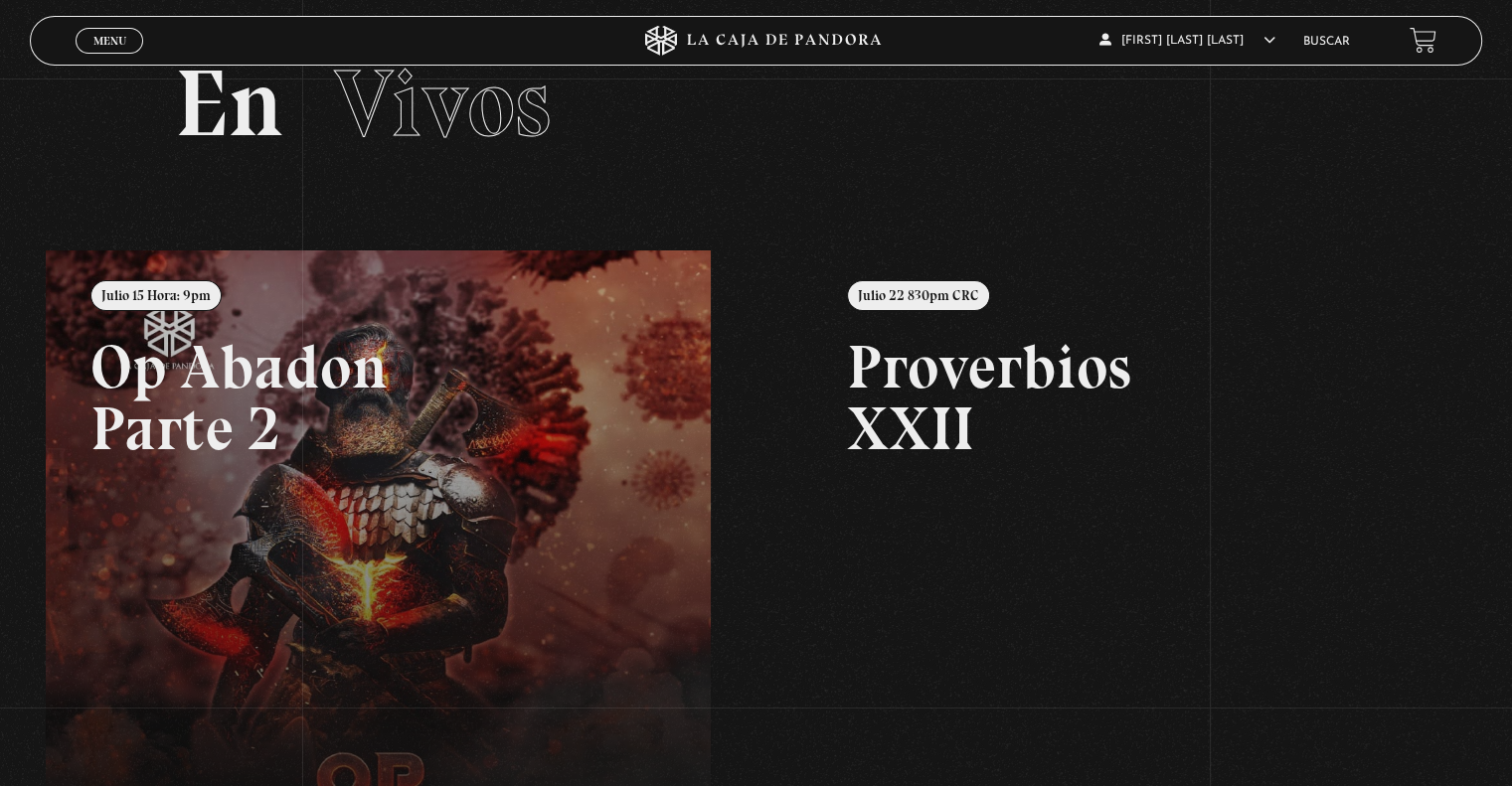 scroll, scrollTop: 0, scrollLeft: 0, axis: both 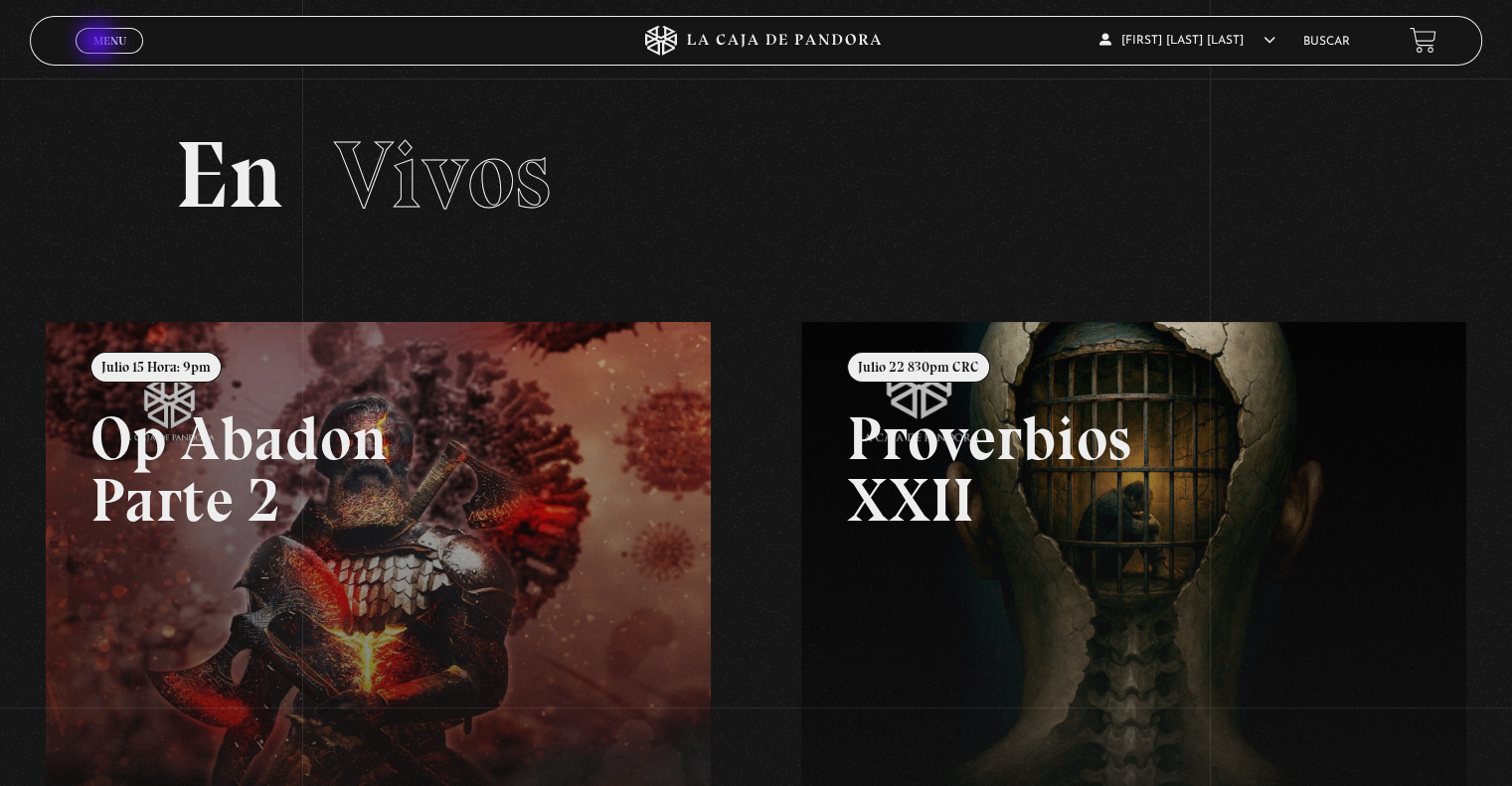 click on "Menu" at bounding box center (109, 41) 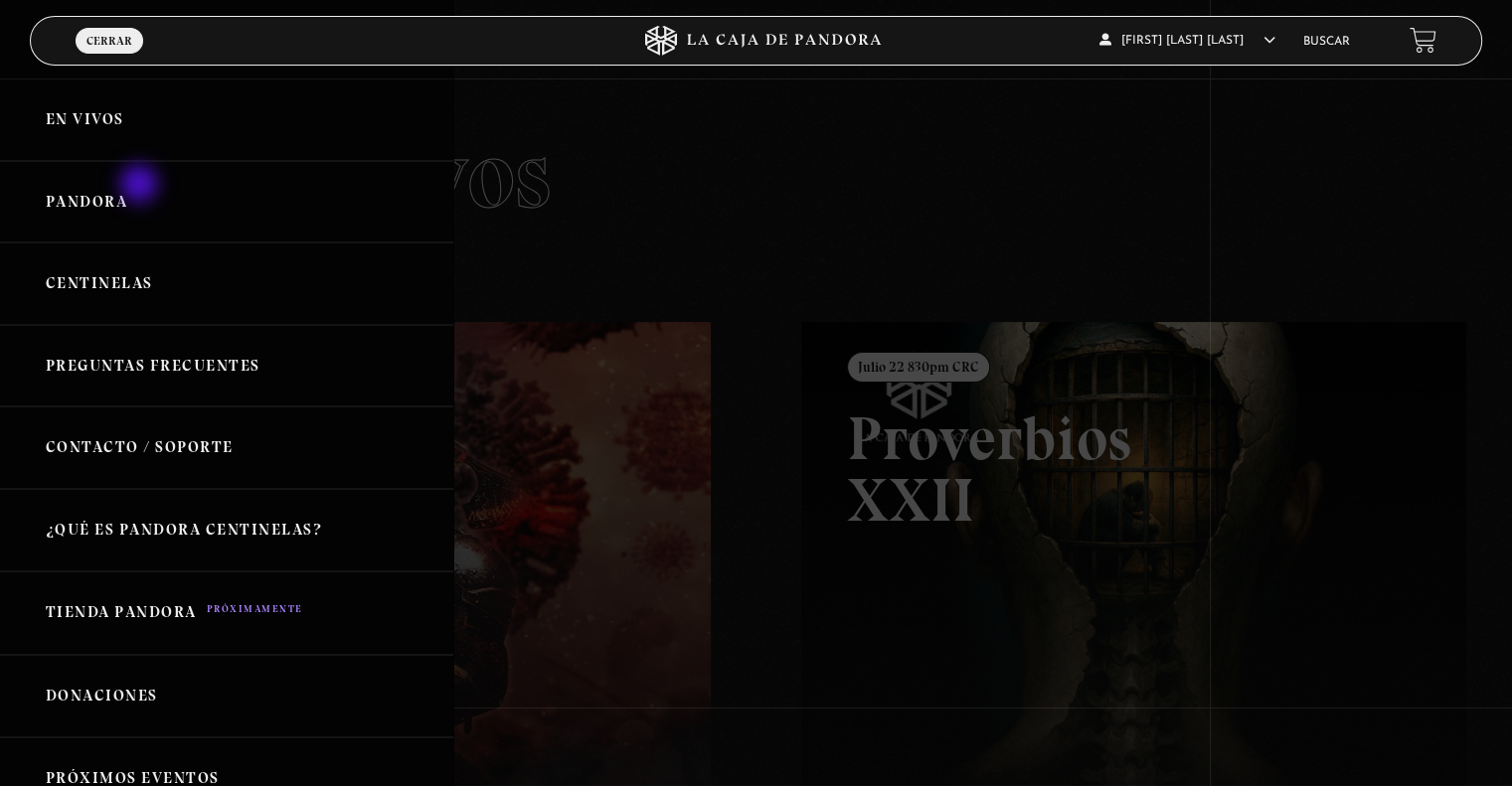 click on "Pandora" at bounding box center (227, 202) 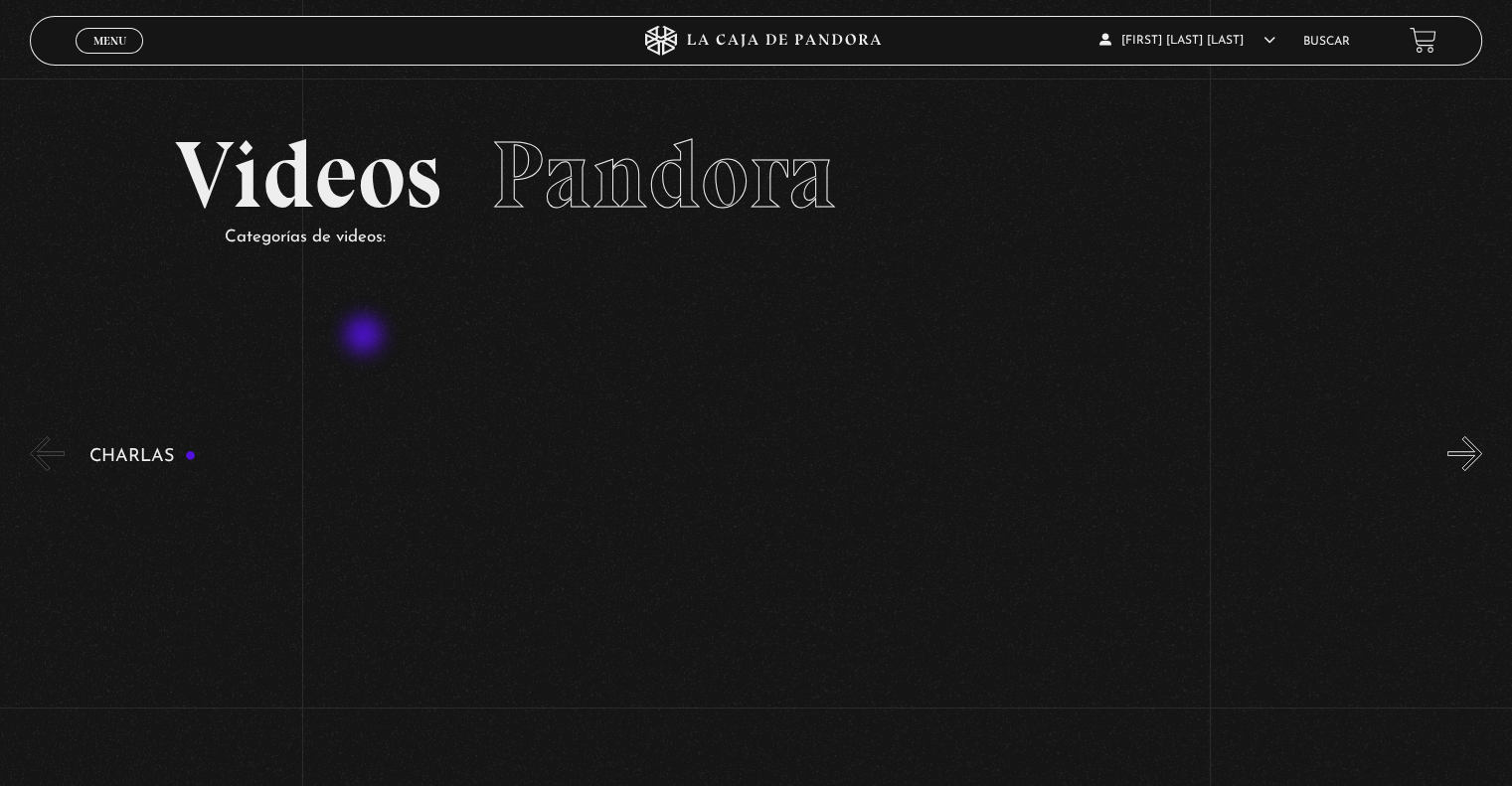 scroll, scrollTop: 199, scrollLeft: 0, axis: vertical 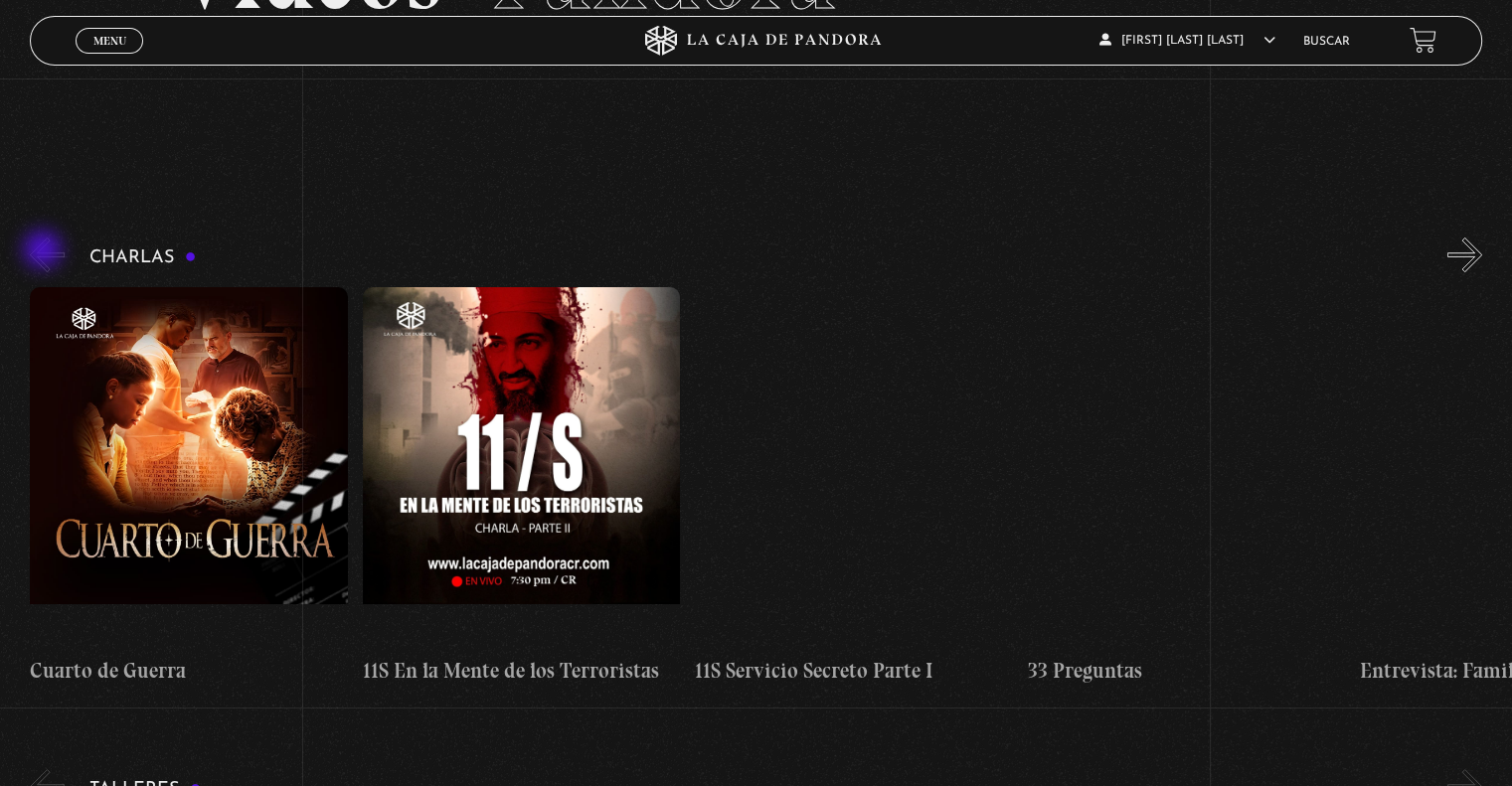click on "«" at bounding box center (47, 254) 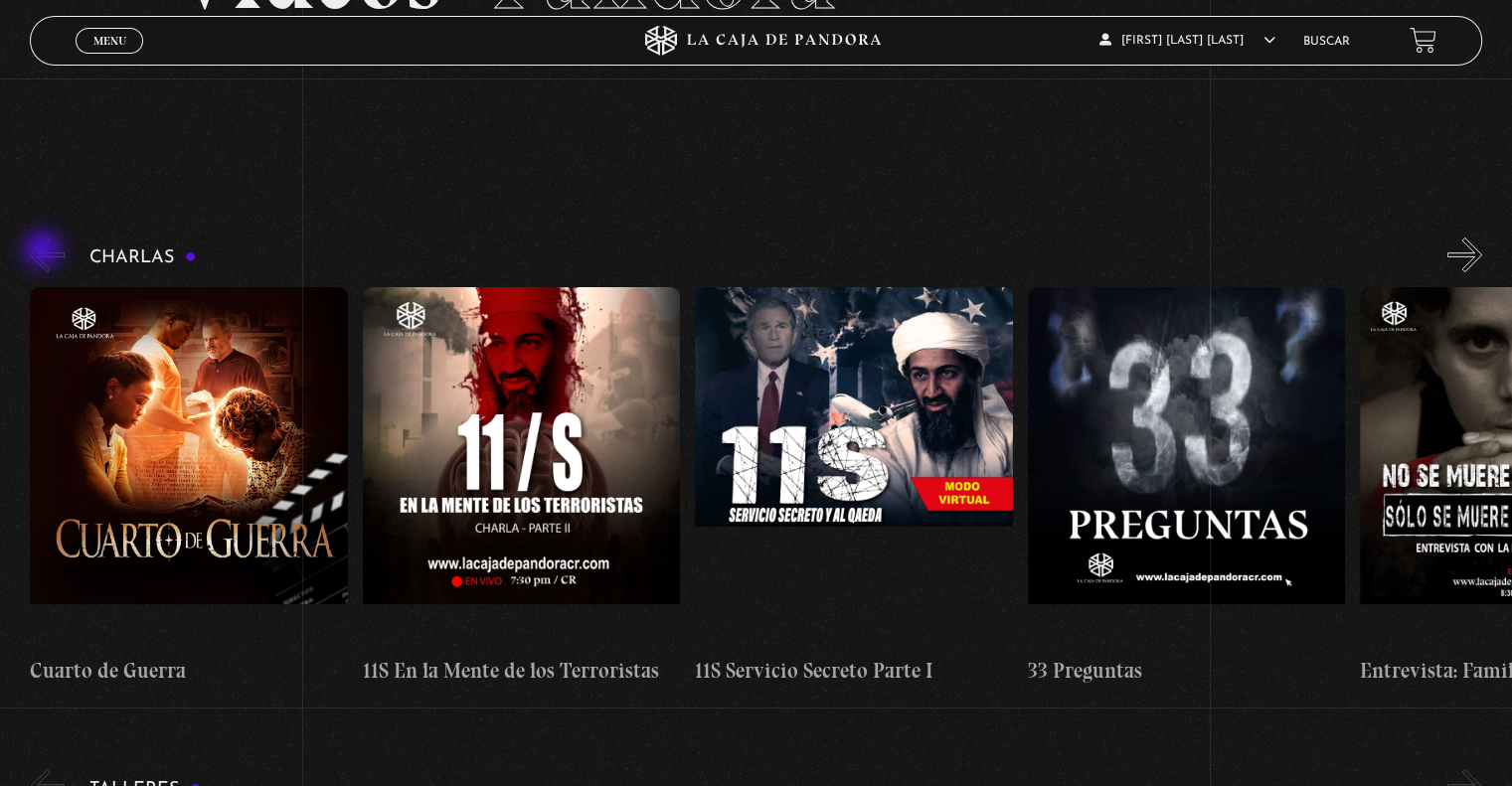 click on "«" at bounding box center [47, 254] 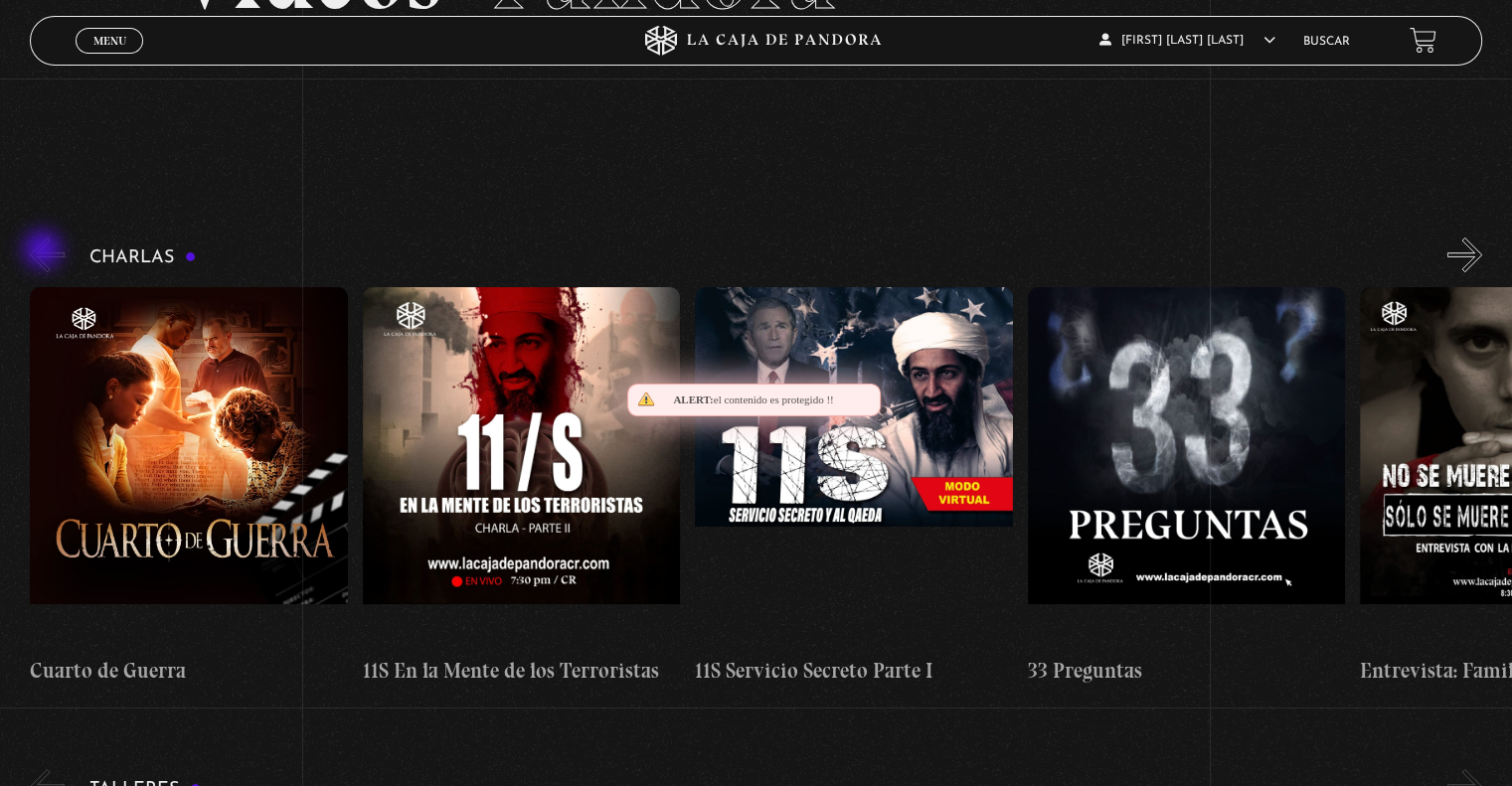 click on "«" at bounding box center [47, 254] 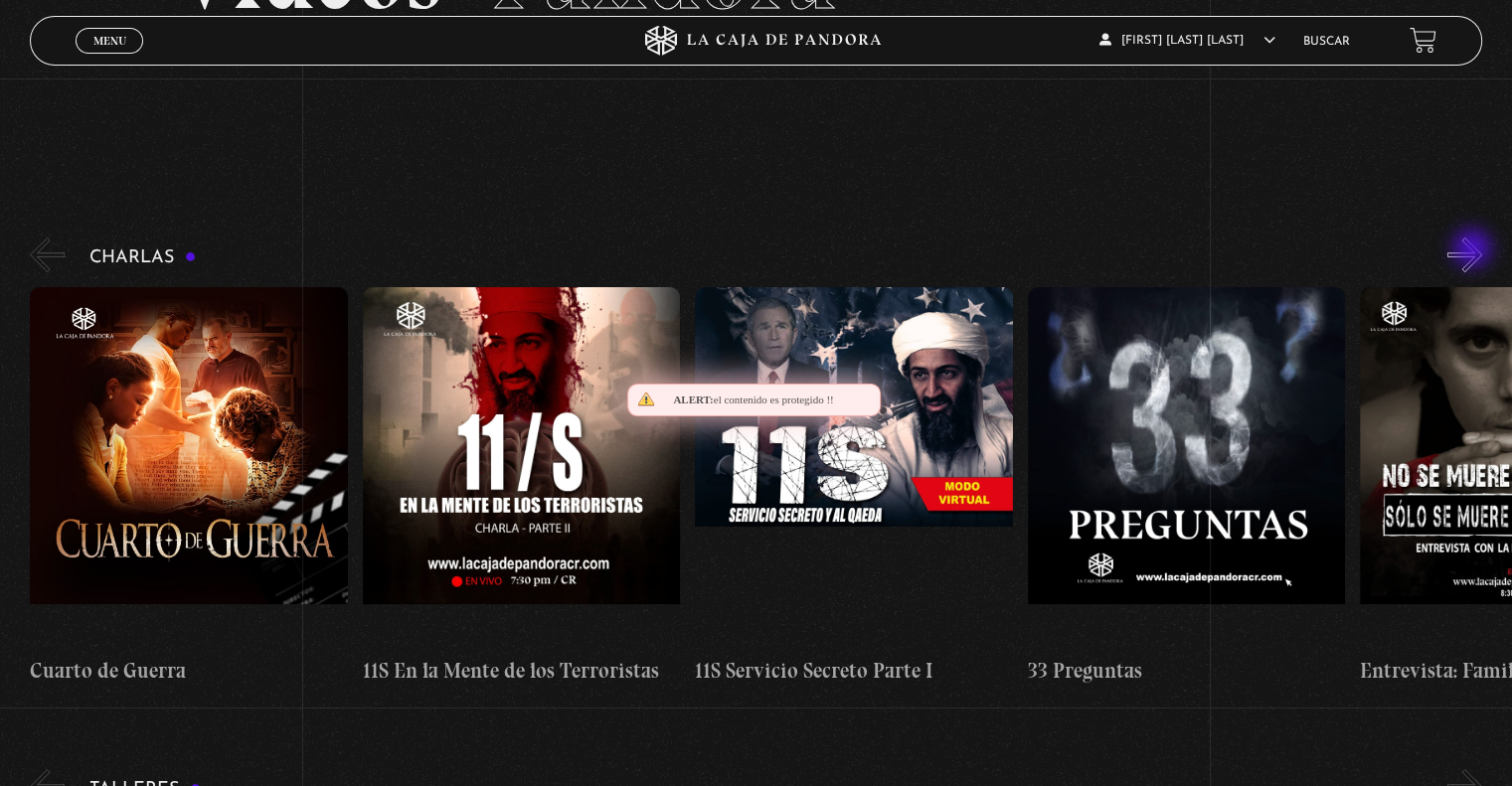 click on "»" at bounding box center (1464, 254) 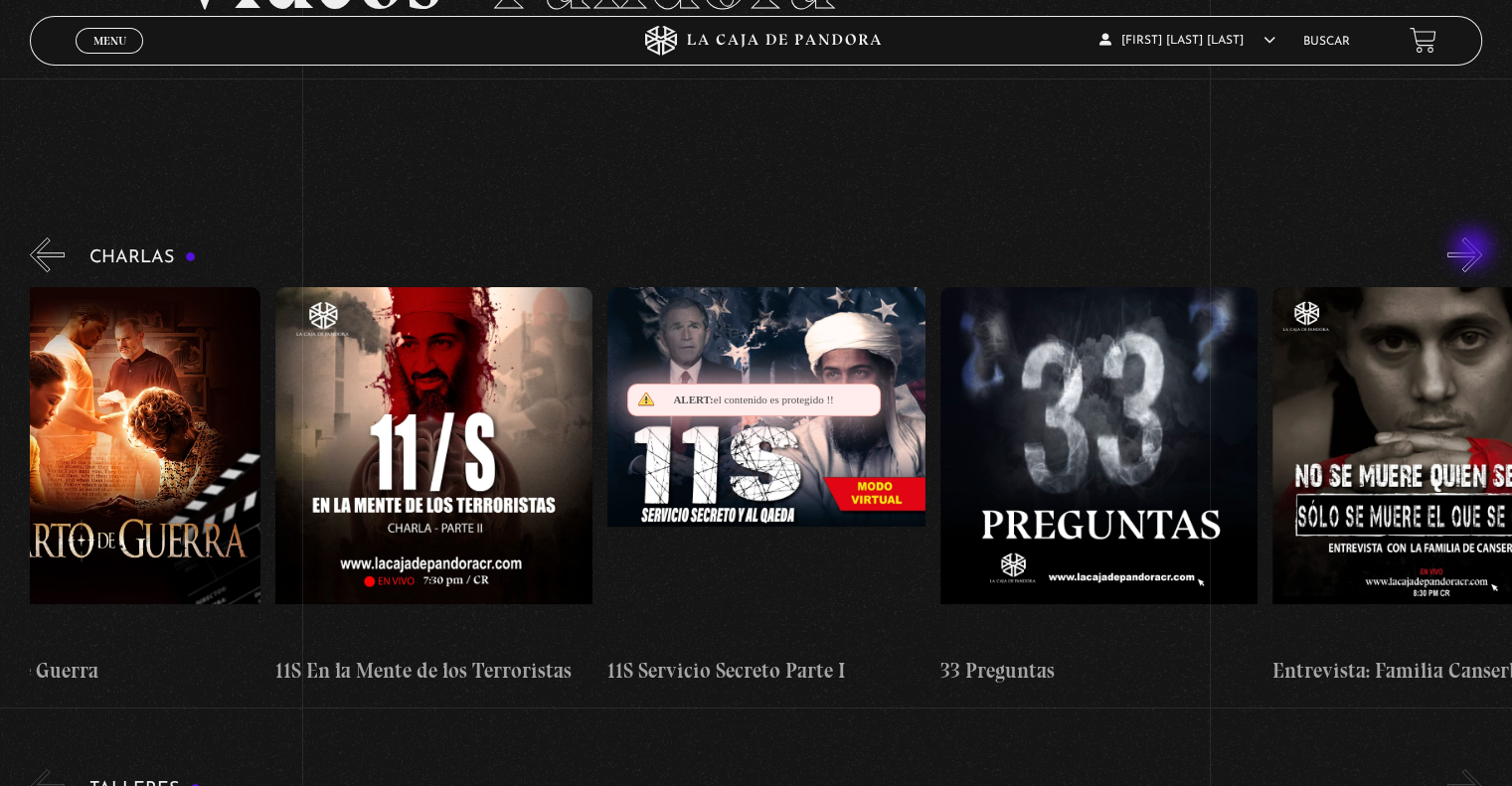 click on "»" at bounding box center [1464, 254] 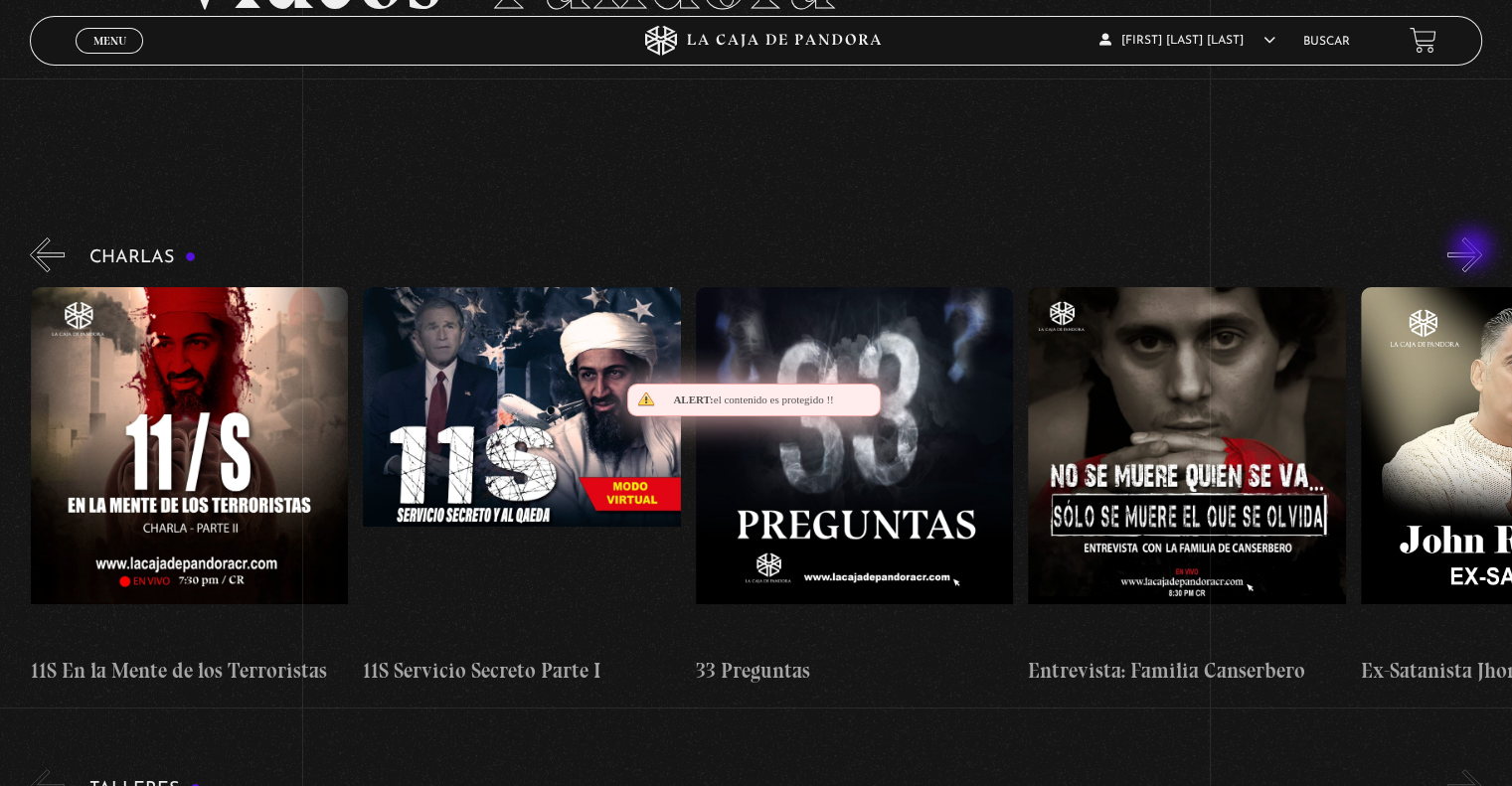 click on "»" at bounding box center (1464, 254) 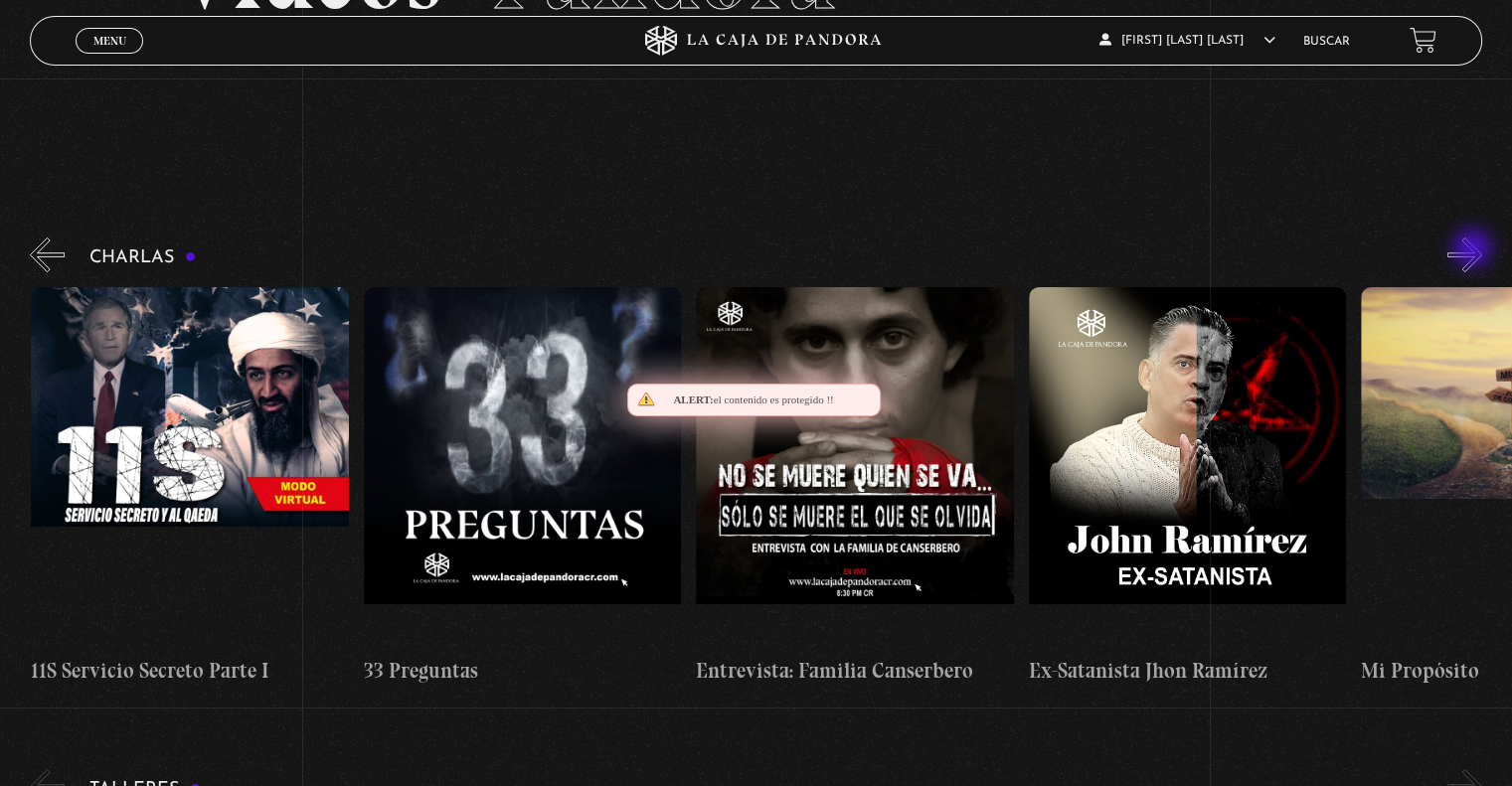click on "»" at bounding box center [1464, 254] 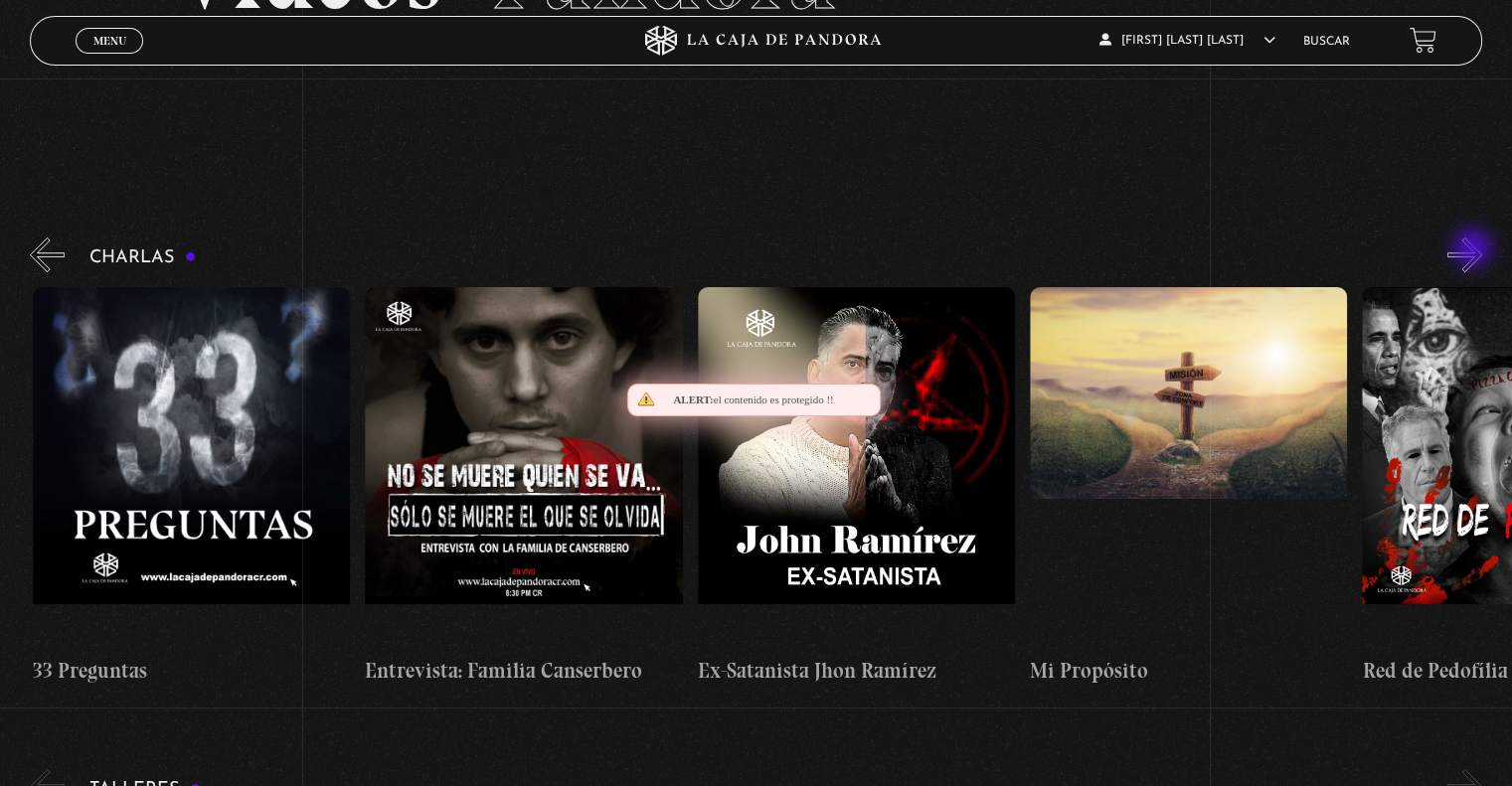 scroll, scrollTop: 0, scrollLeft: 997, axis: horizontal 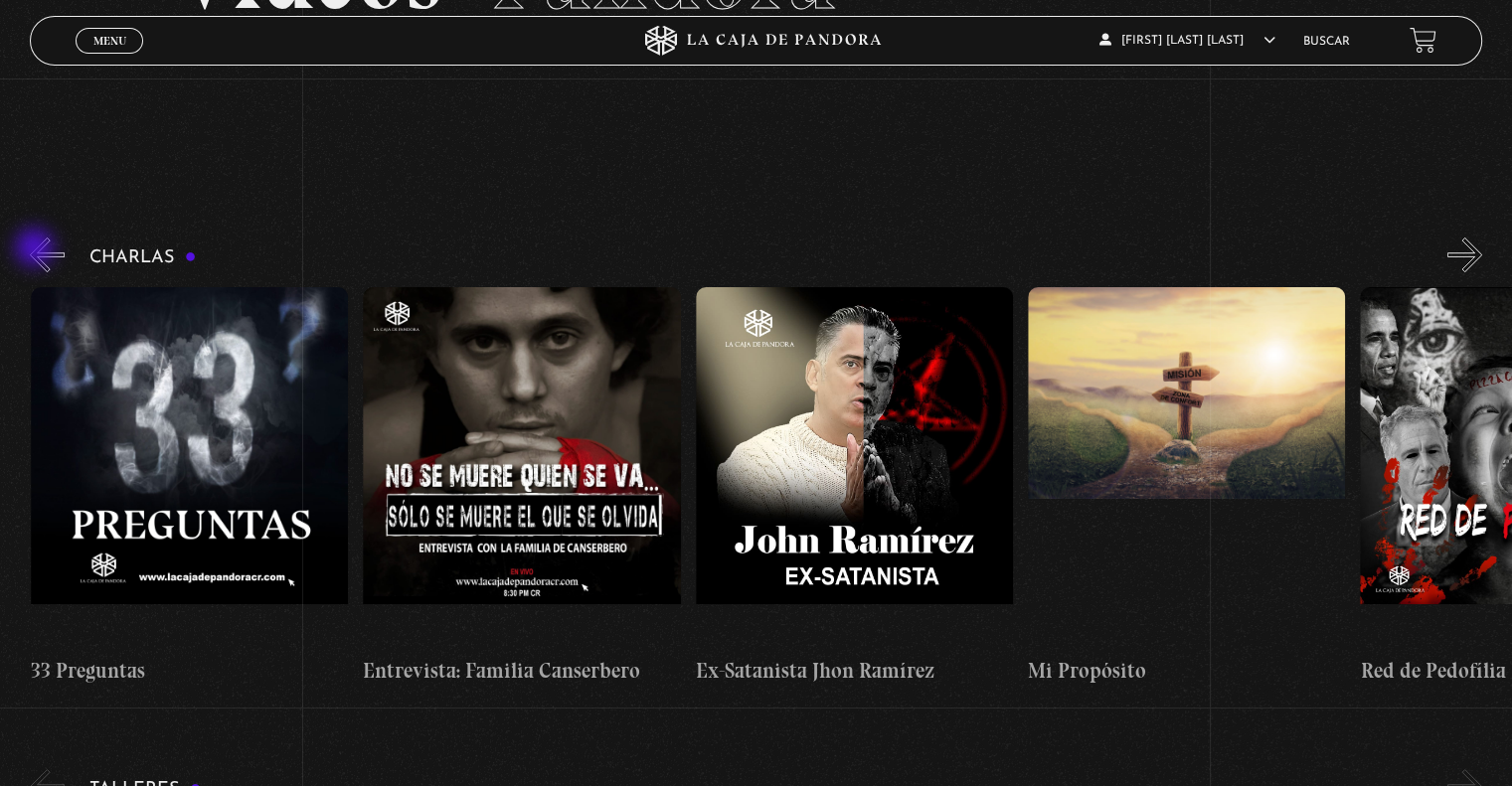 click on "«" at bounding box center [47, 254] 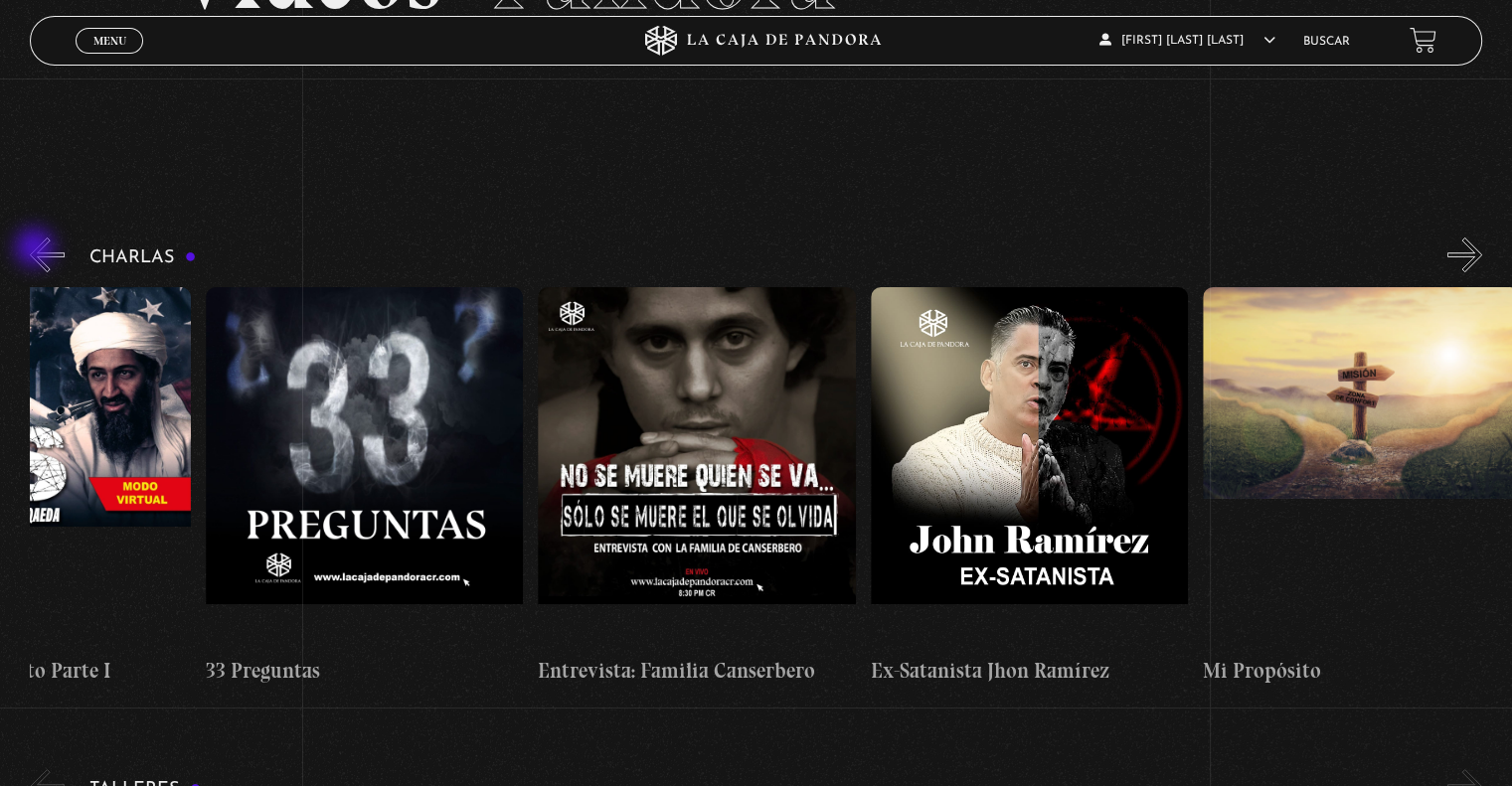 click on "«" at bounding box center (47, 254) 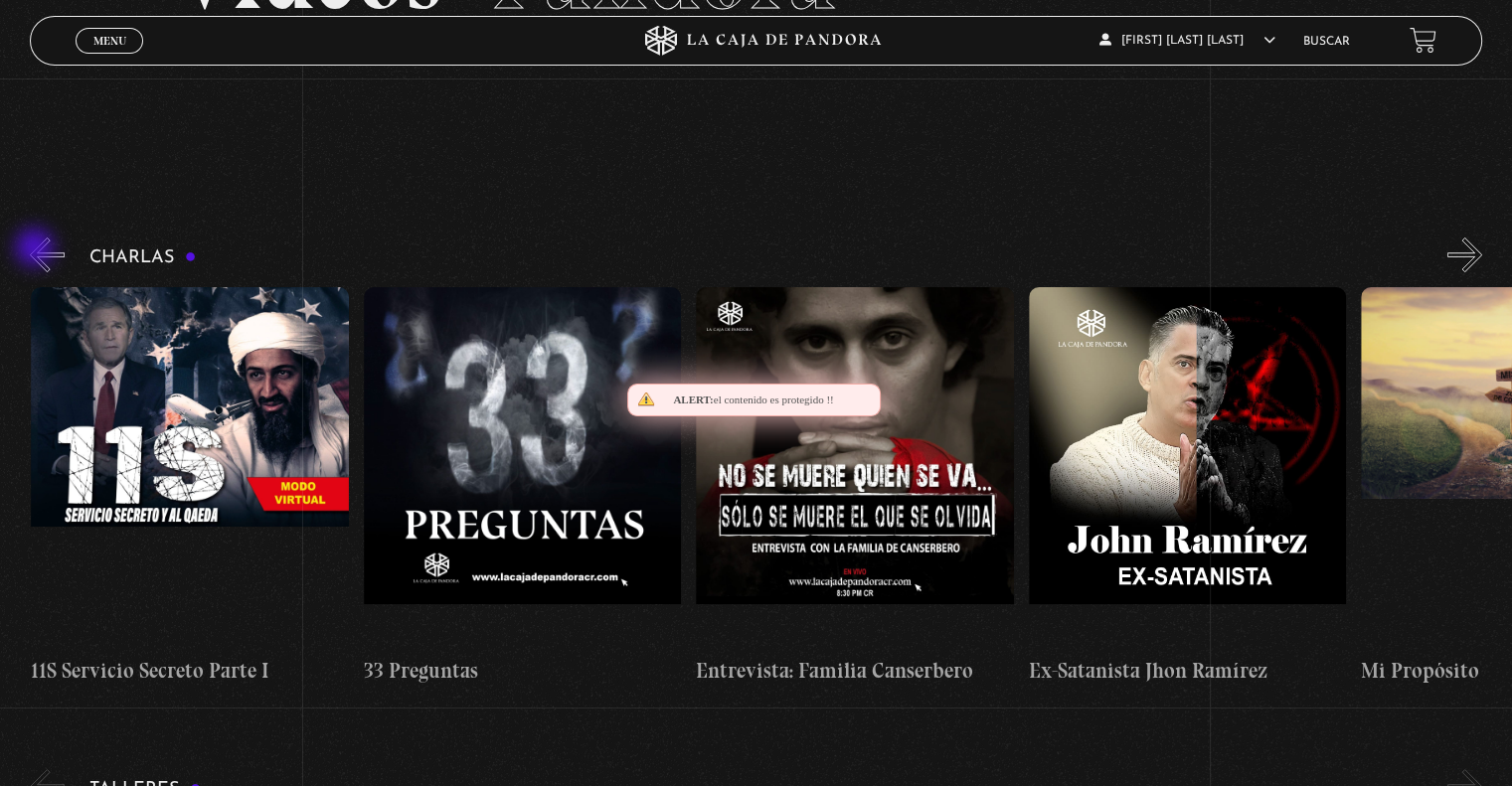 click on "«" at bounding box center (47, 254) 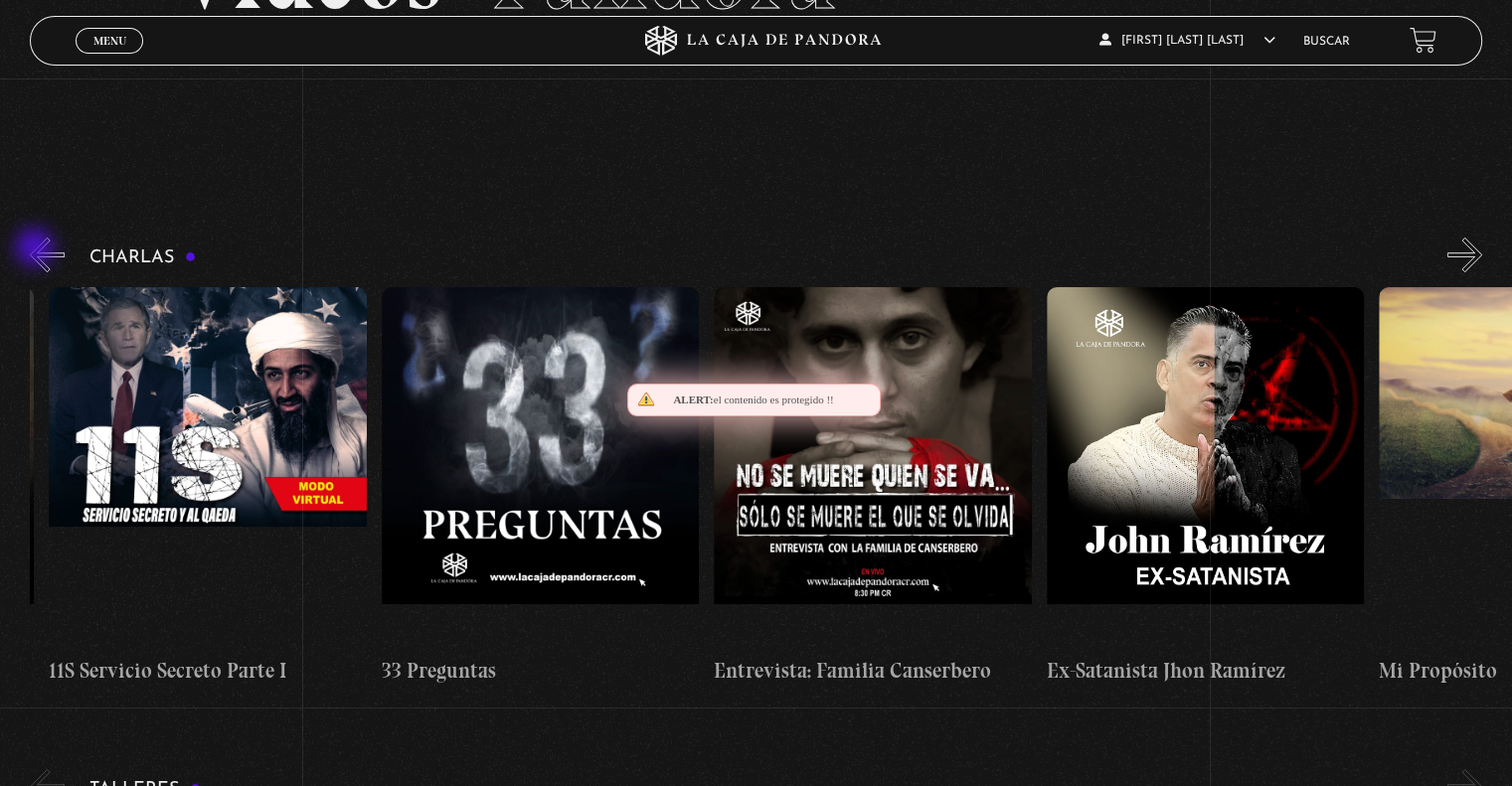 click on "«" at bounding box center [47, 254] 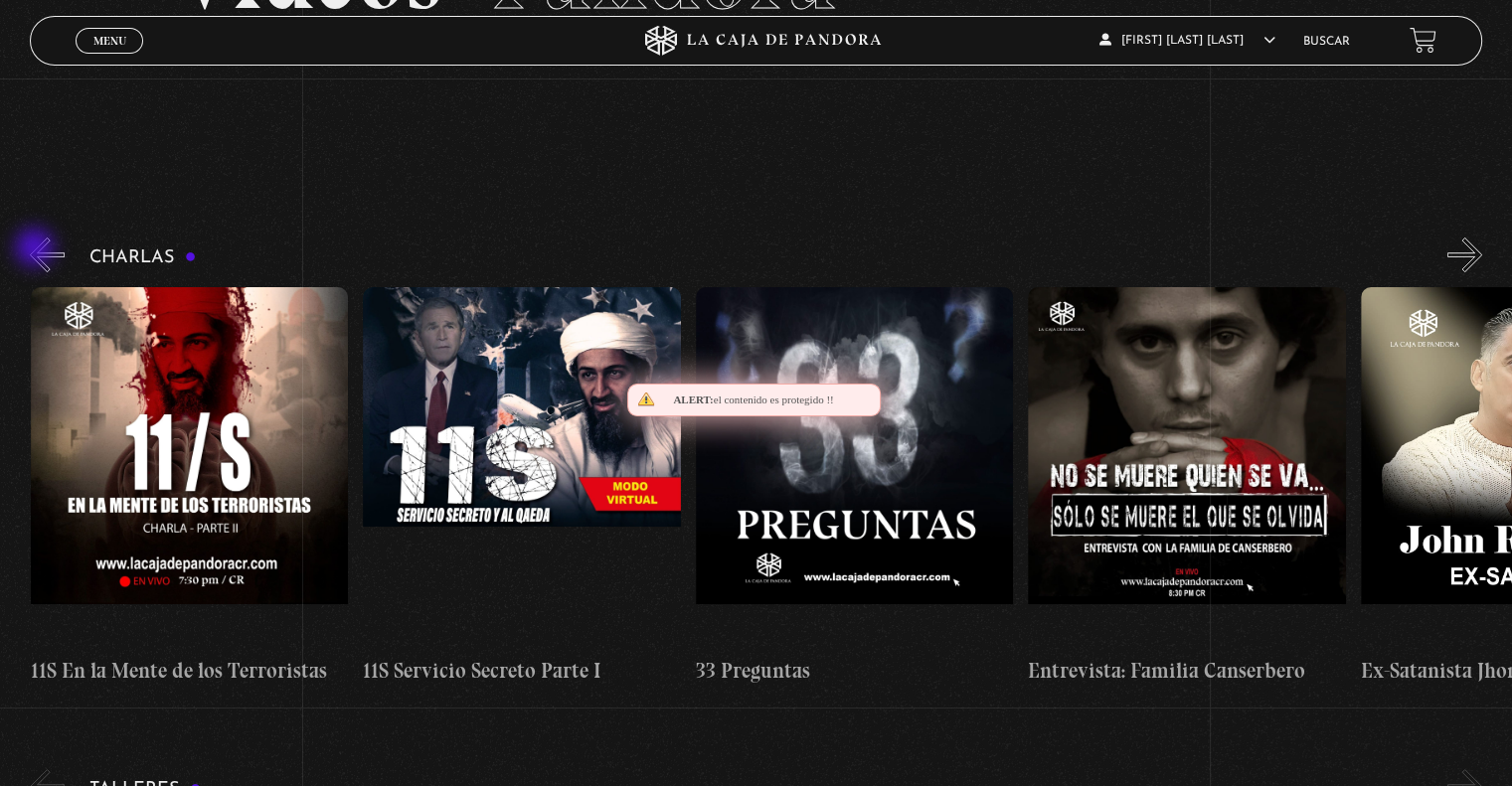 click on "«" at bounding box center [47, 254] 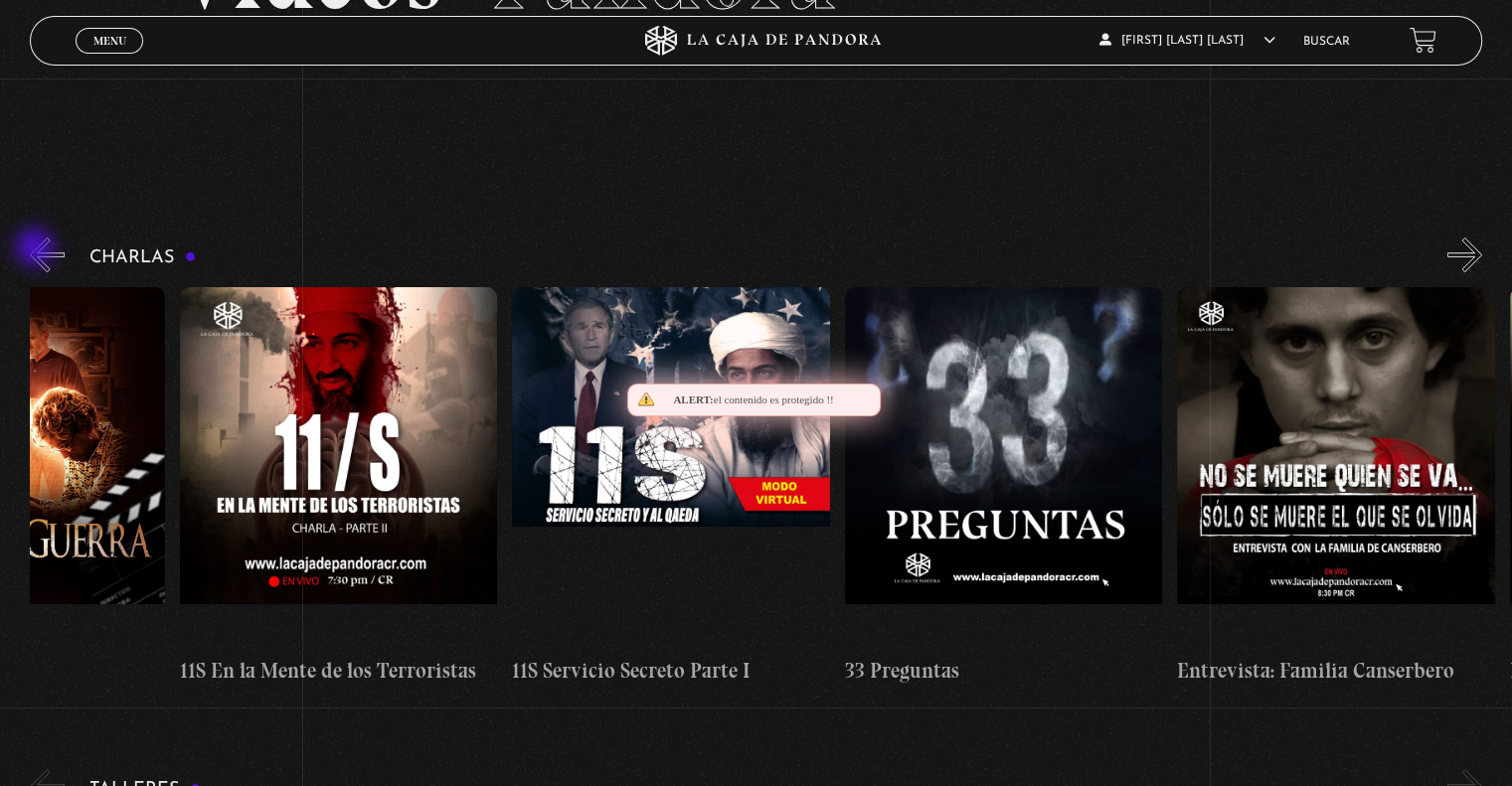 click on "«" at bounding box center [47, 254] 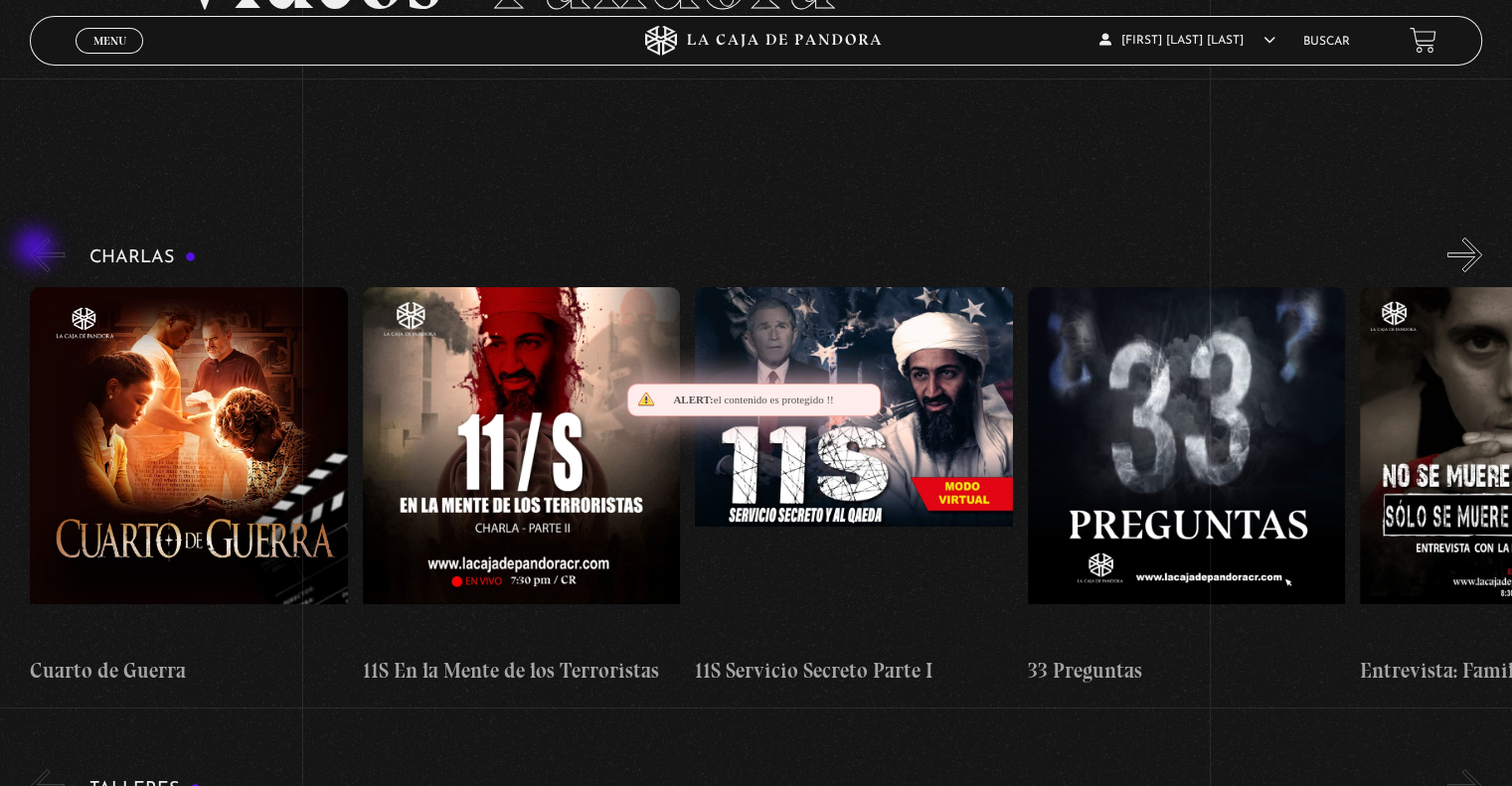 click on "«" at bounding box center (47, 254) 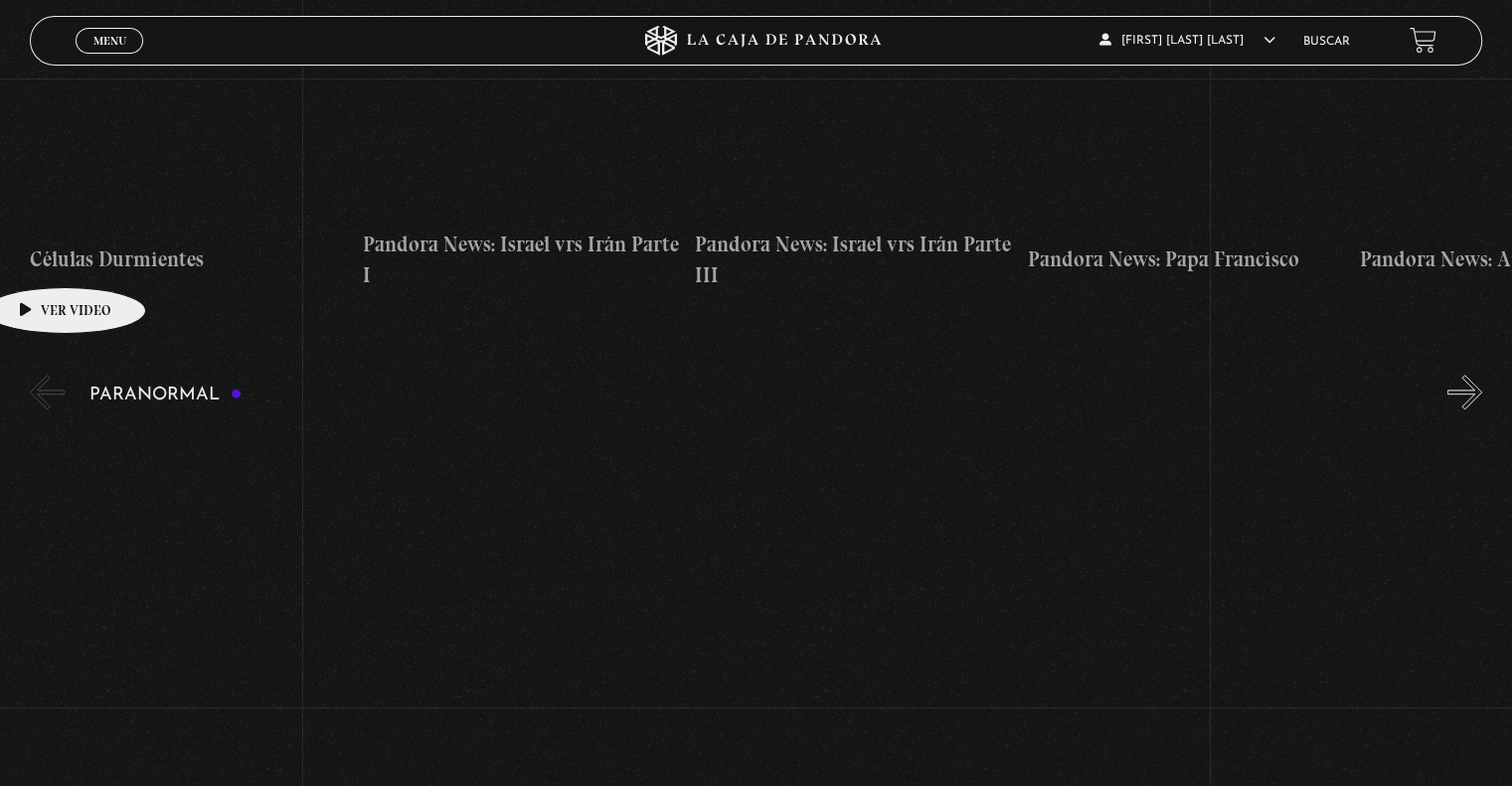 scroll, scrollTop: 1888, scrollLeft: 0, axis: vertical 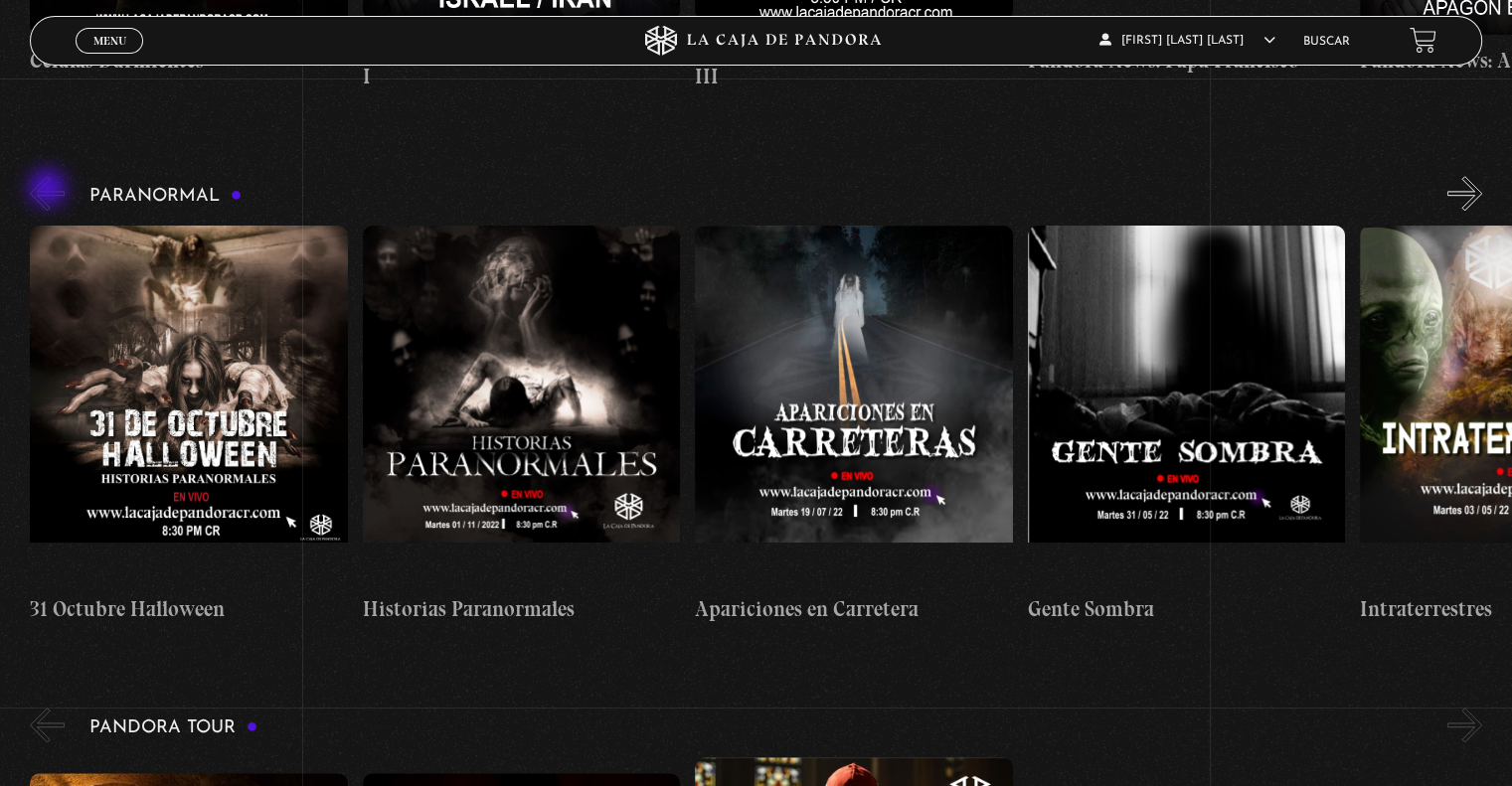 click on "«" at bounding box center (47, 193) 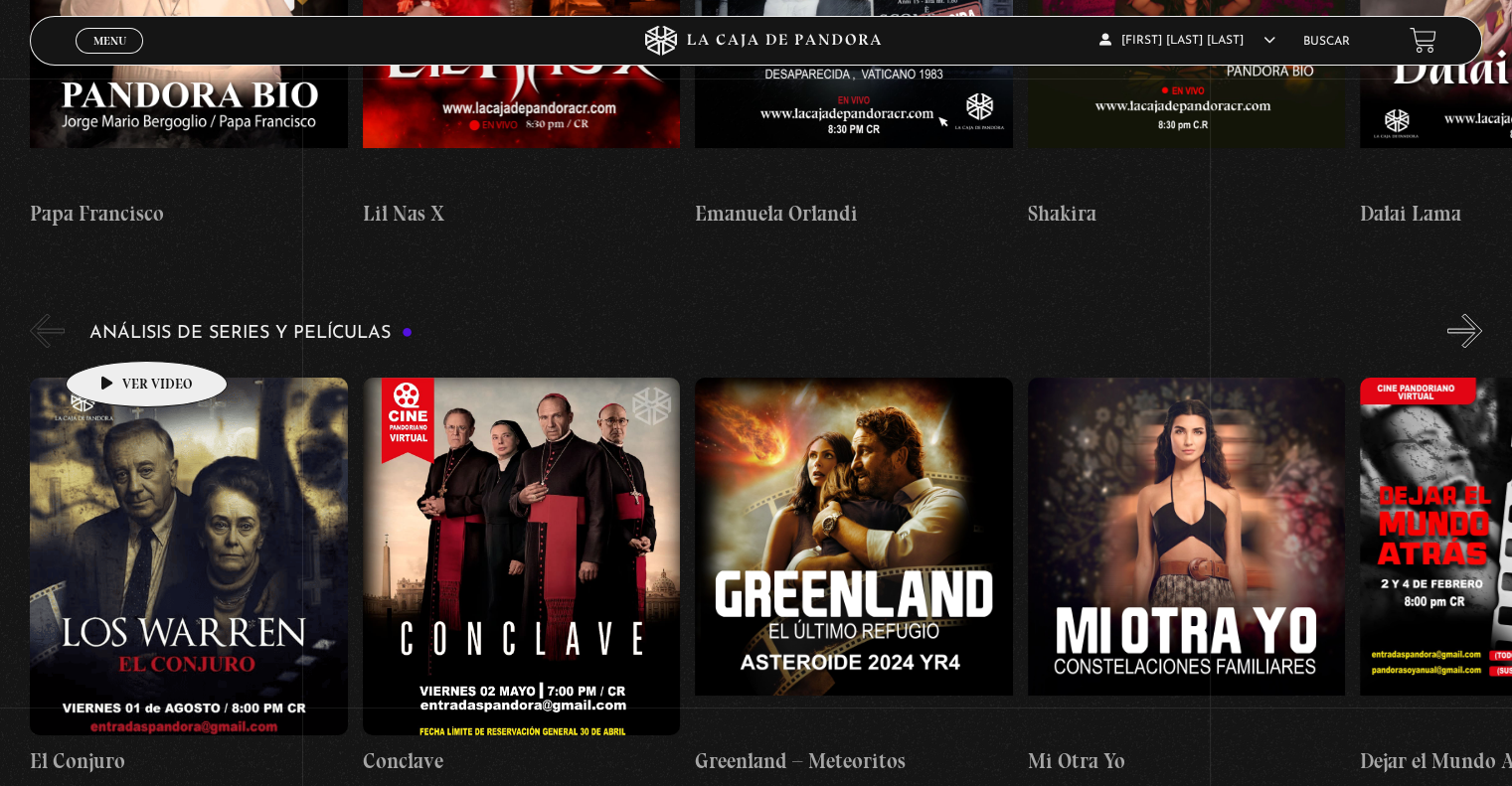 scroll, scrollTop: 3478, scrollLeft: 0, axis: vertical 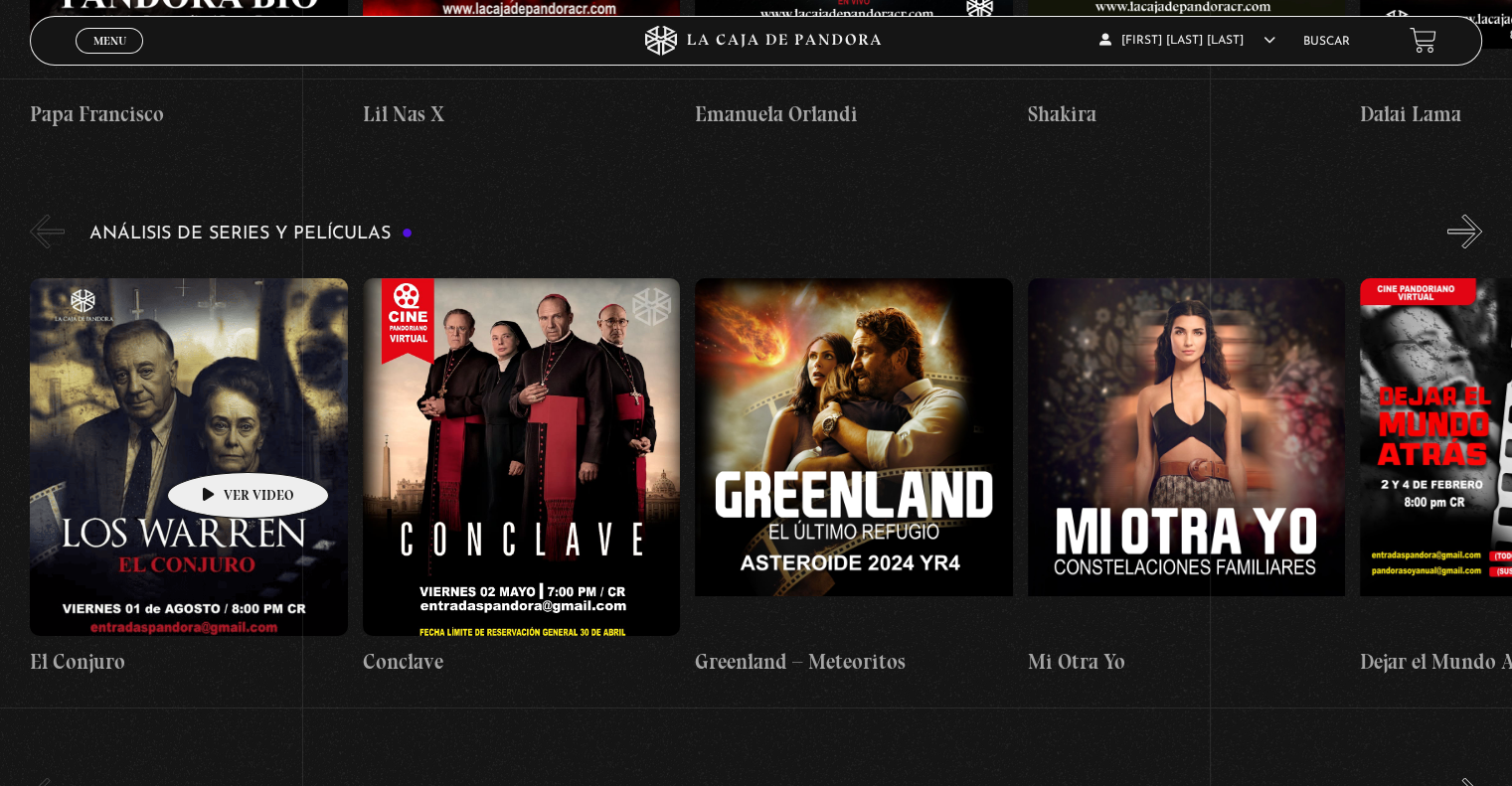 click at bounding box center (188, 457) 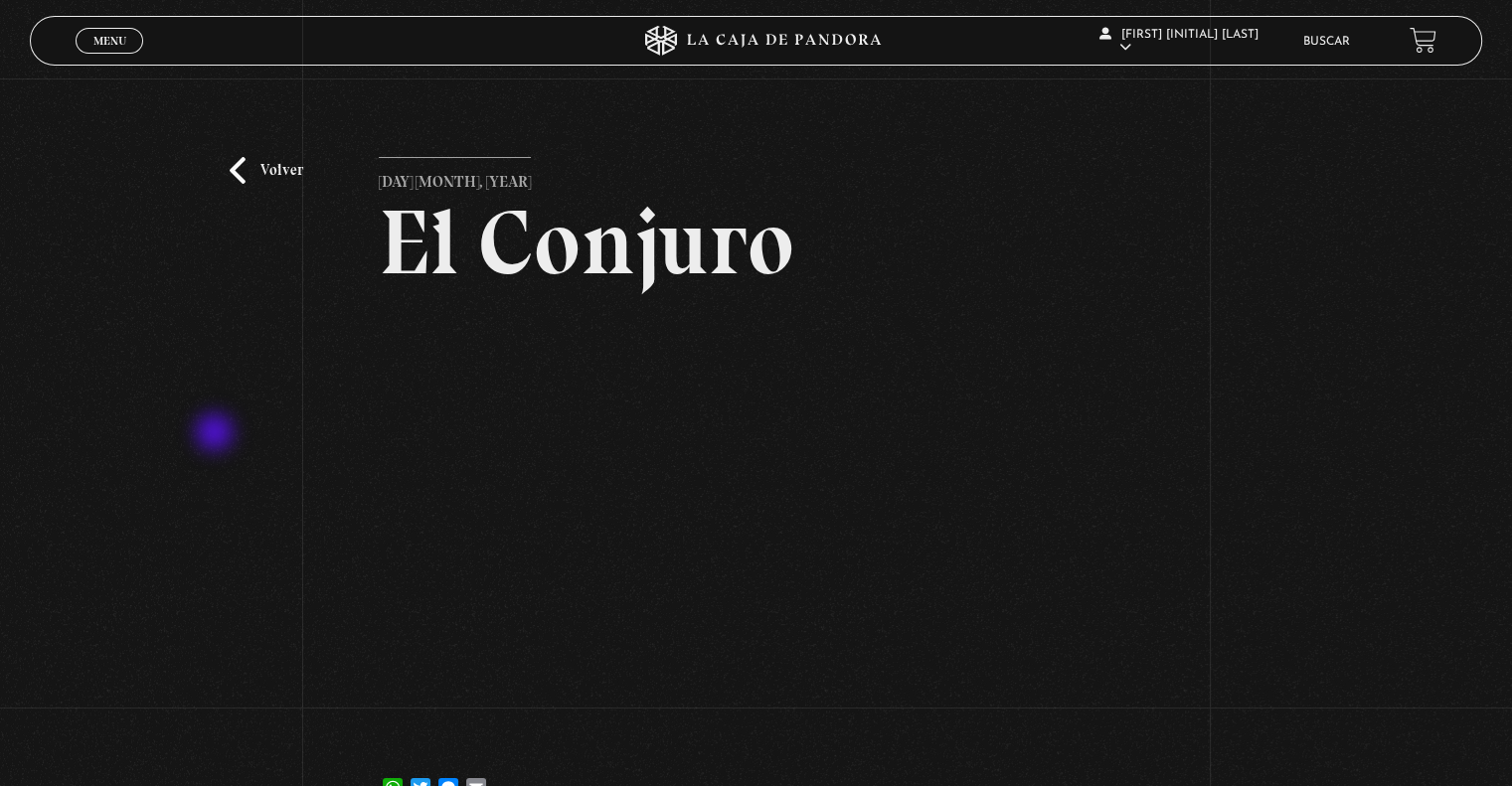scroll, scrollTop: 99, scrollLeft: 0, axis: vertical 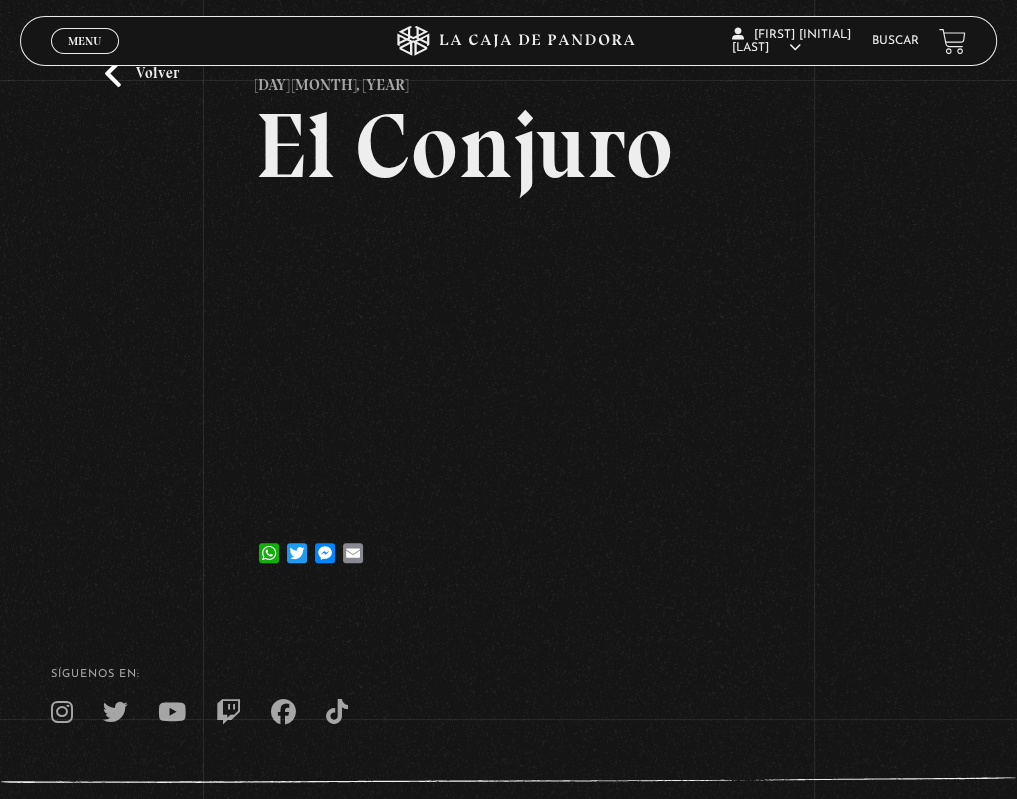 click on "SÍguenos en:" at bounding box center [508, 697] 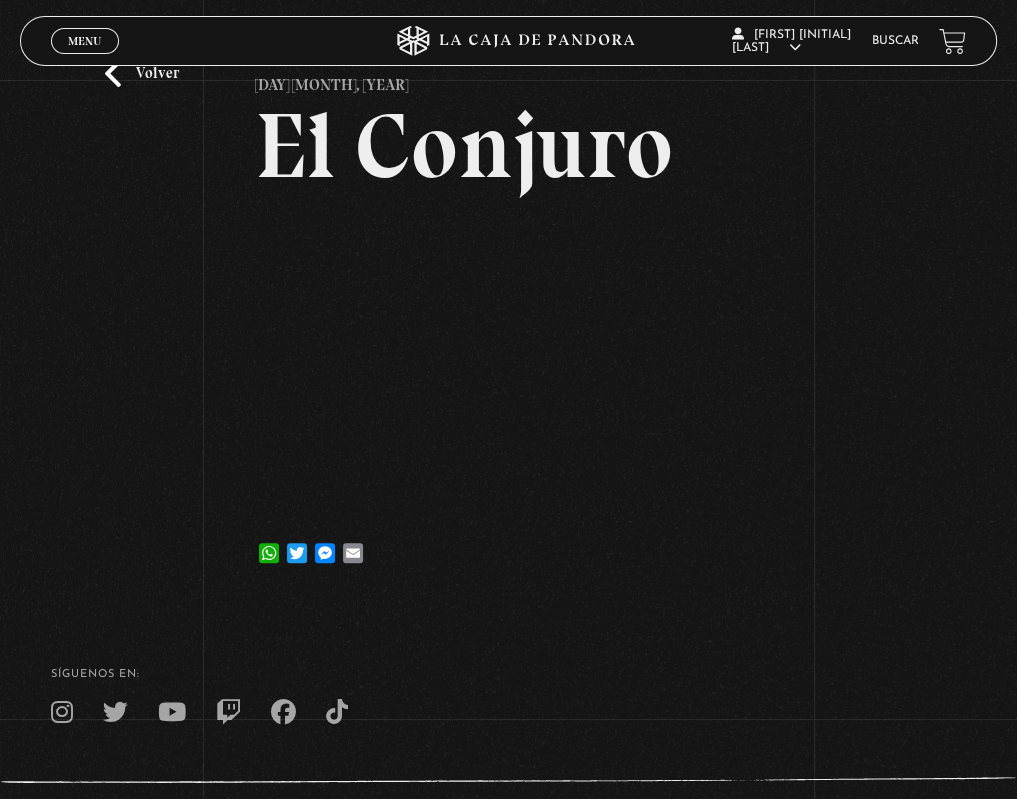 click on "SÍguenos en:
La Caja de Pandora, Derechos Reservados  2025
Realizado por" at bounding box center (508, 752) 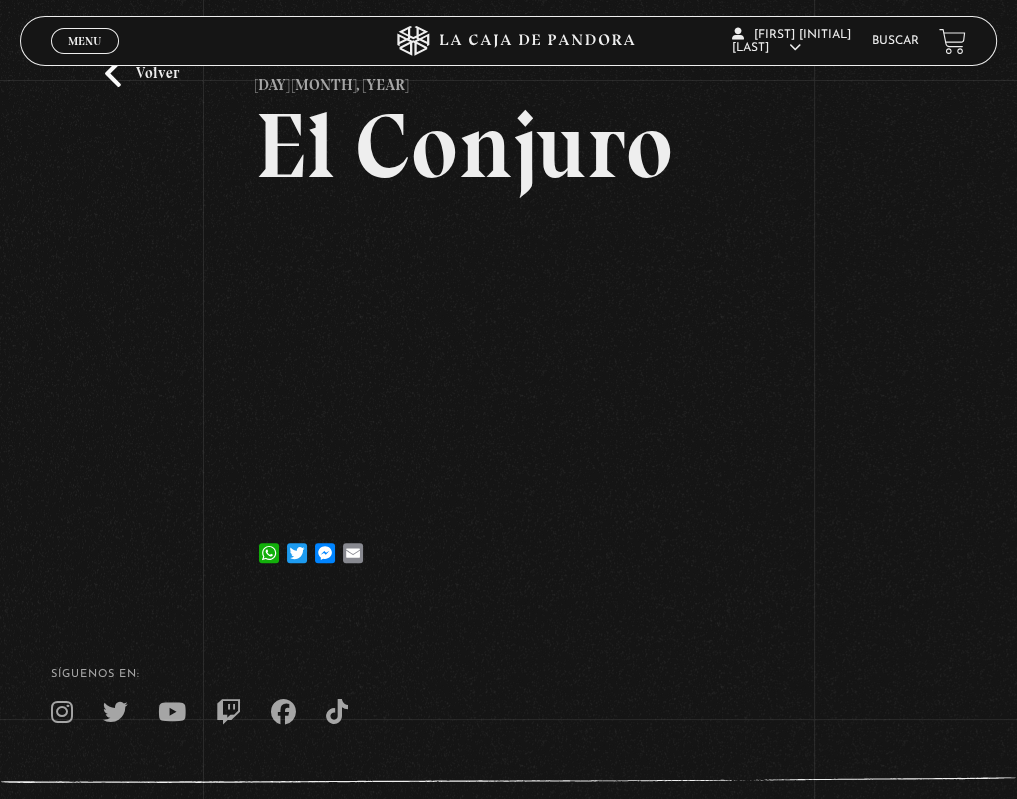 click on "SÍguenos en:
La Caja de Pandora, Derechos Reservados  2025
Realizado por" at bounding box center (508, 752) 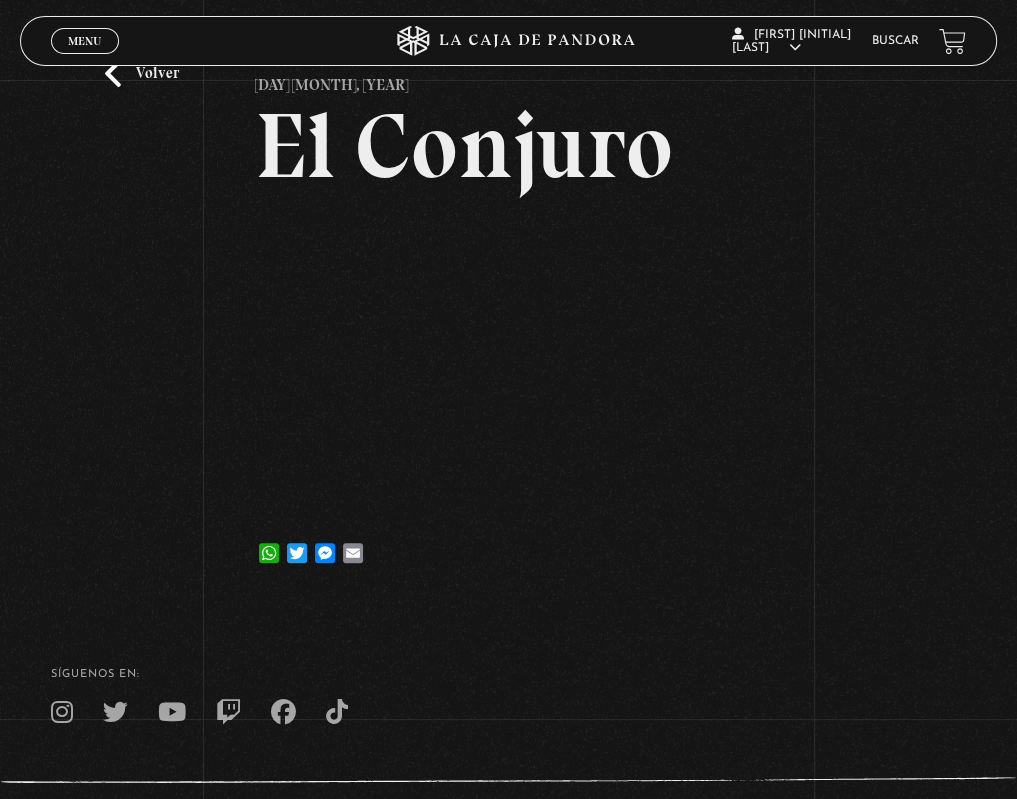 click on "Volver
3 agosto, 2025
El Conjuro
WhatsApp Twitter Messenger Email" at bounding box center [509, 329] 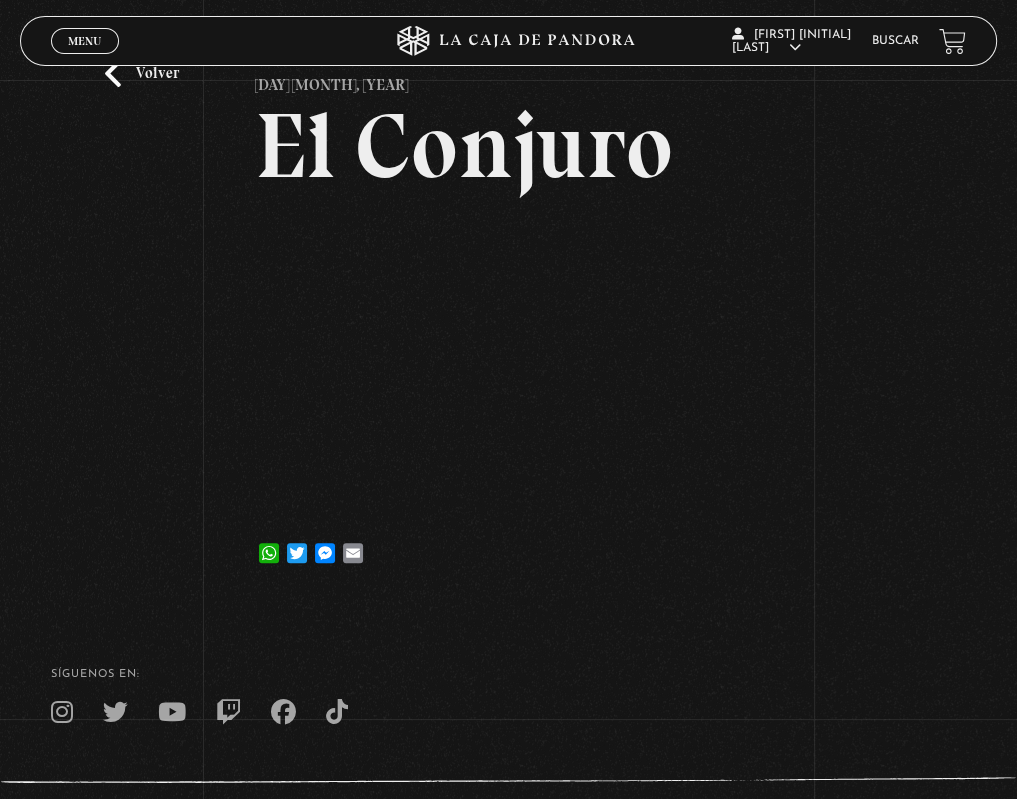 click on "SÍguenos en:
La Caja de Pandora, Derechos Reservados  2025
Realizado por" at bounding box center [508, 752] 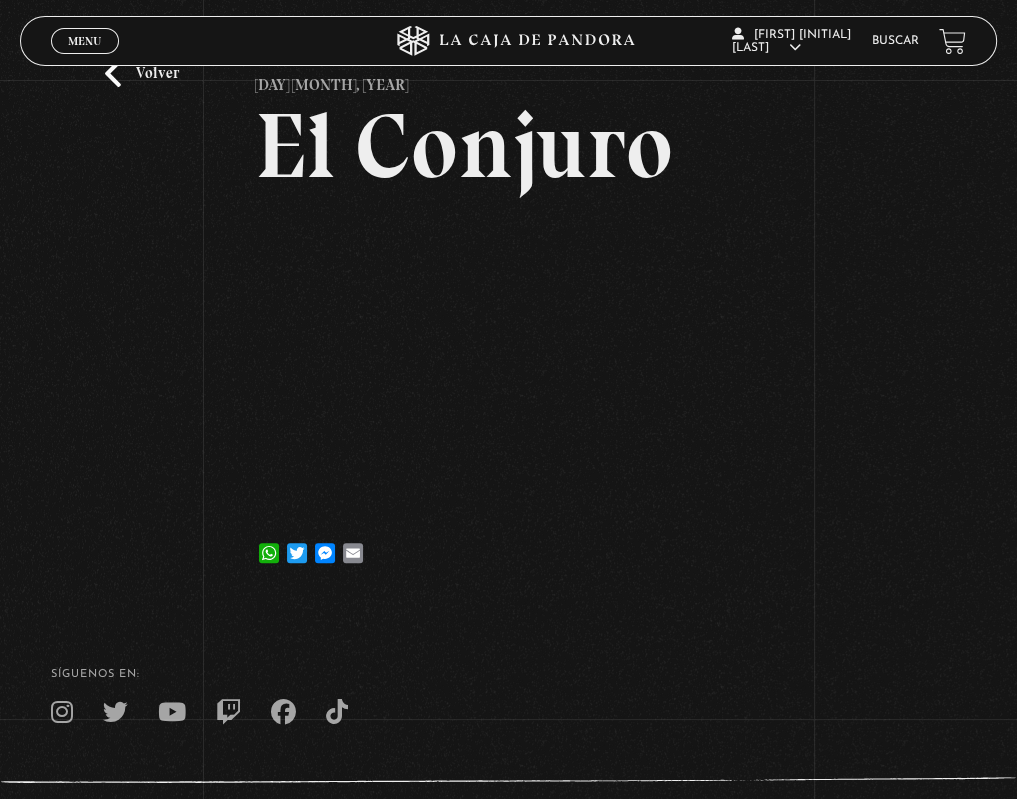 click on "SÍguenos en:
La Caja de Pandora, Derechos Reservados  2025
Realizado por" at bounding box center [508, 752] 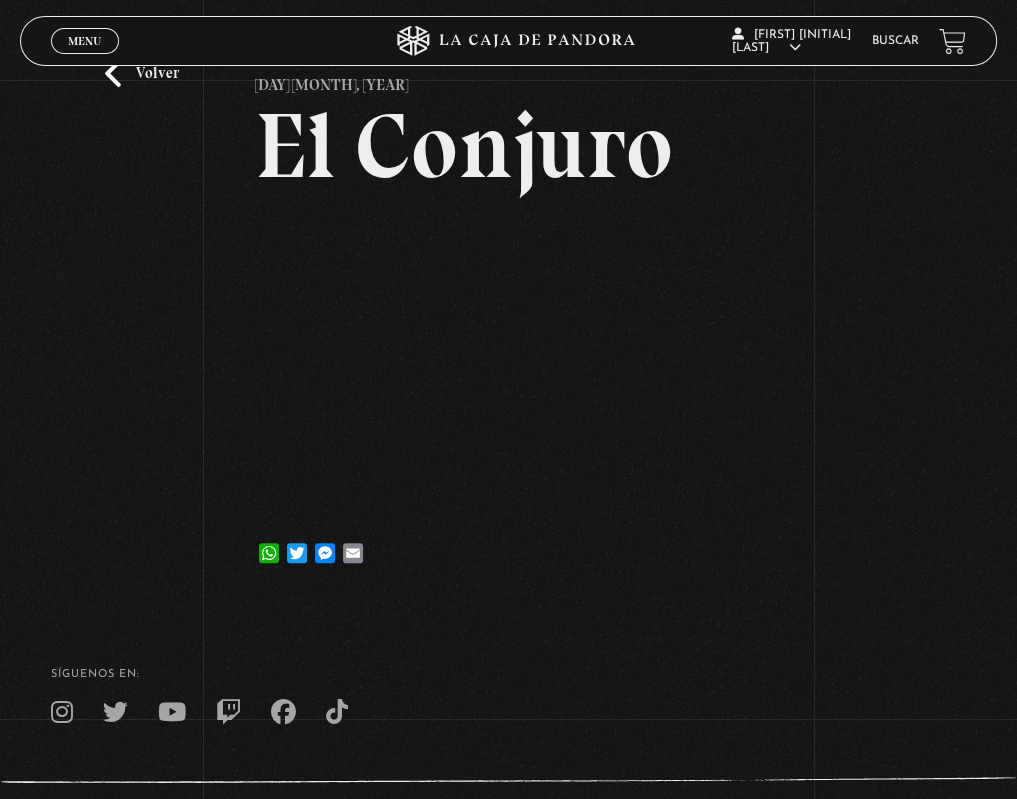 drag, startPoint x: 622, startPoint y: 750, endPoint x: 646, endPoint y: 739, distance: 26.400757 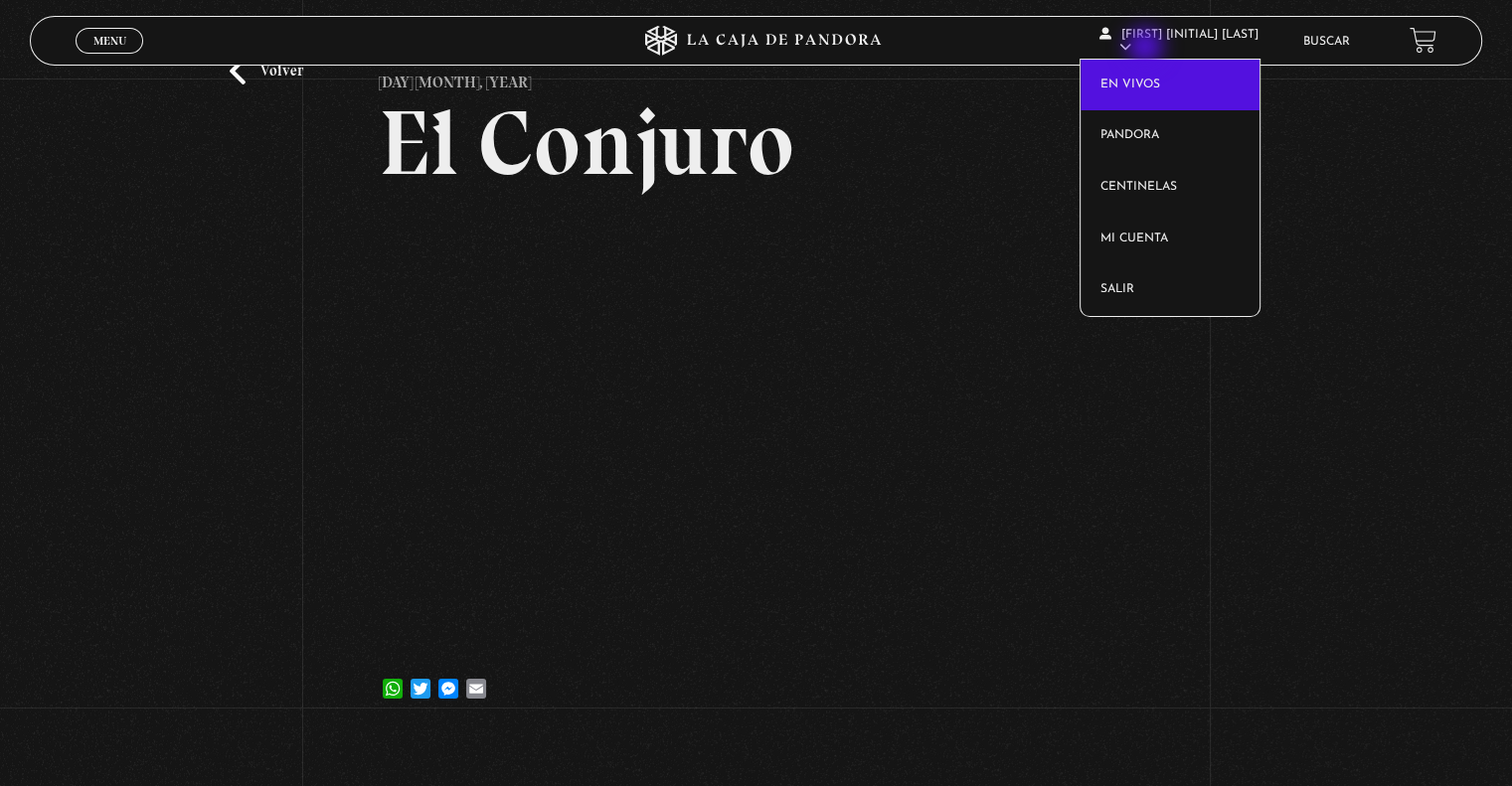 click on "Juan P Gomez Leon
En vivos
Pandora
Centinelas
Mi cuenta
Salir" at bounding box center [1190, 41] 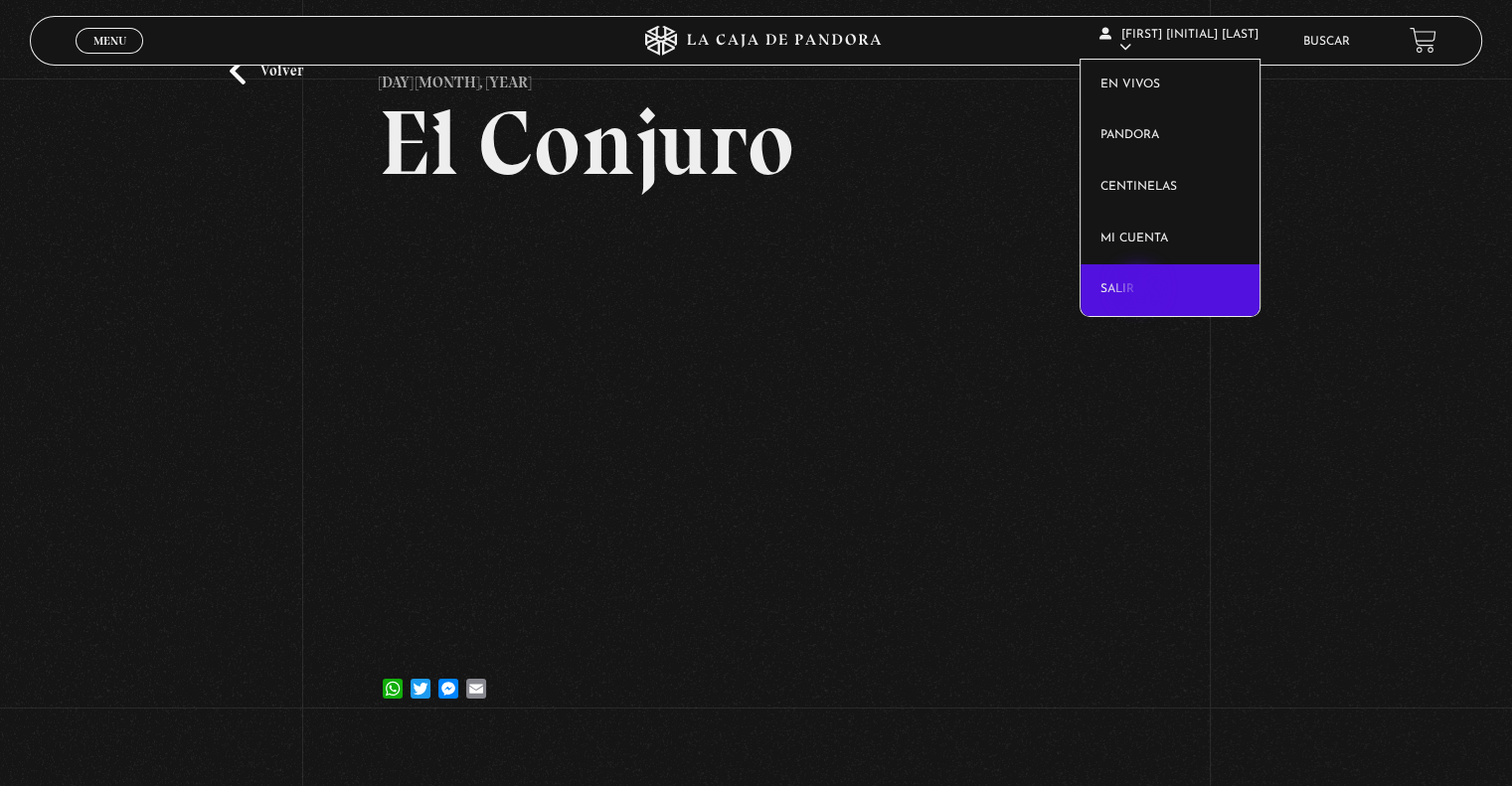click on "Salir" at bounding box center [1170, 290] 